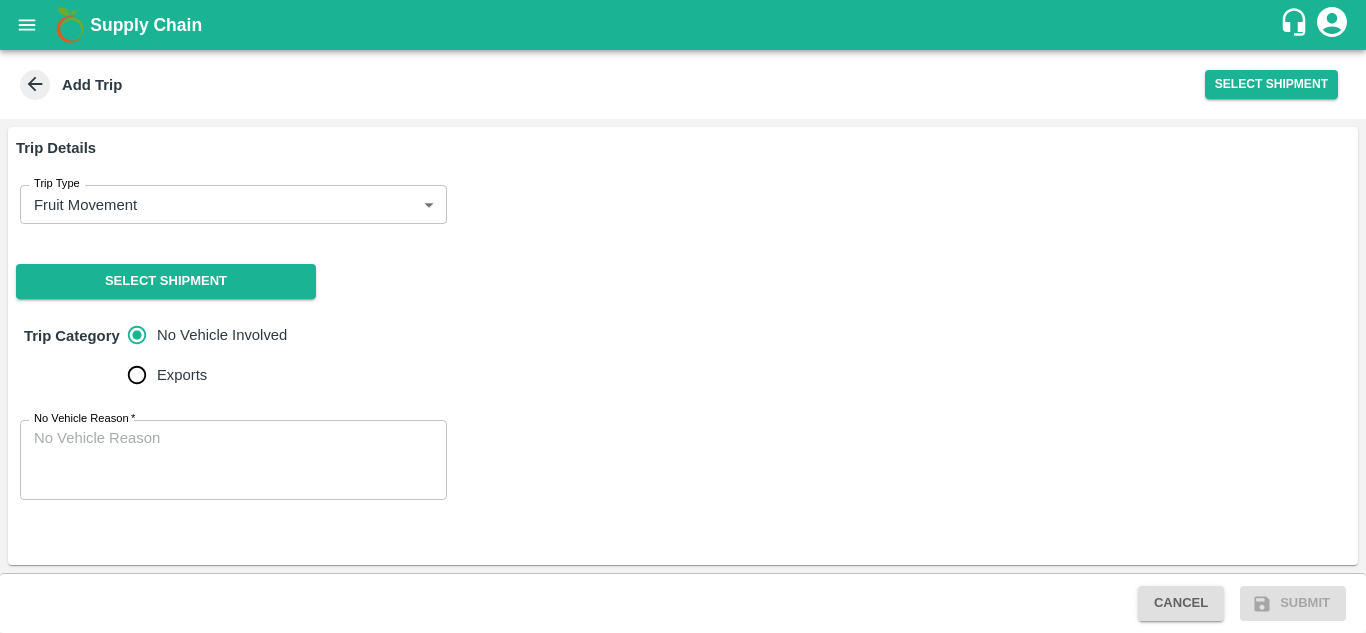 scroll, scrollTop: 0, scrollLeft: 0, axis: both 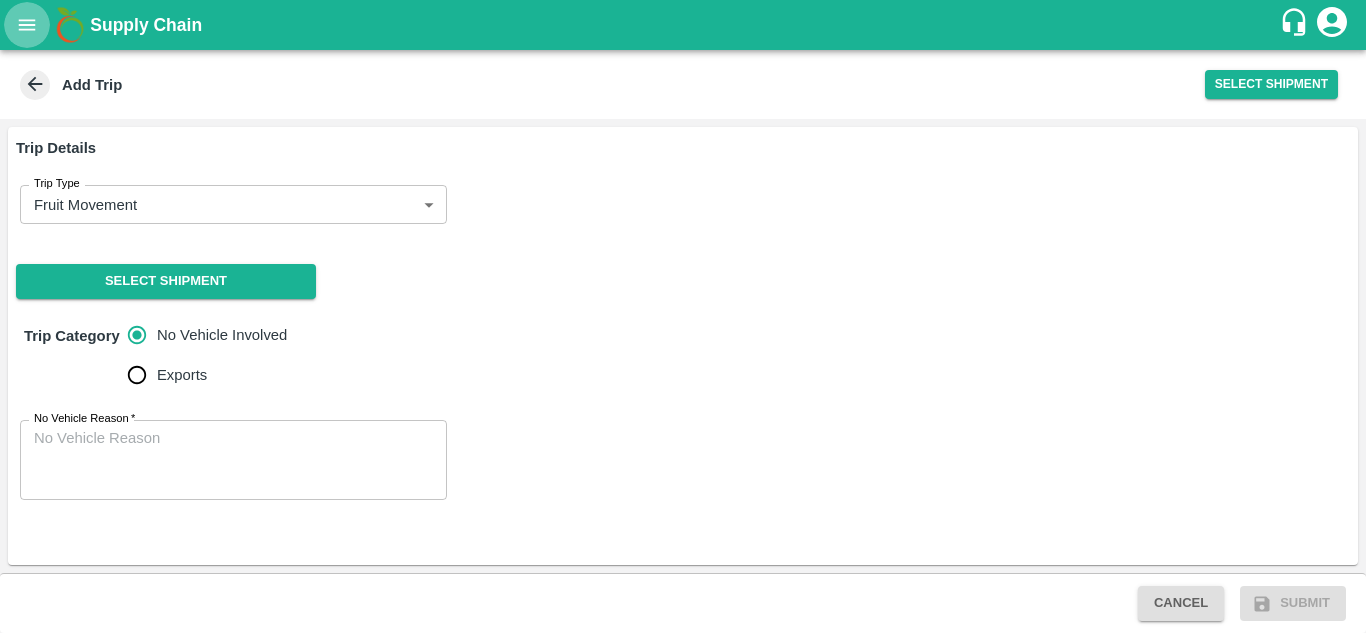 click 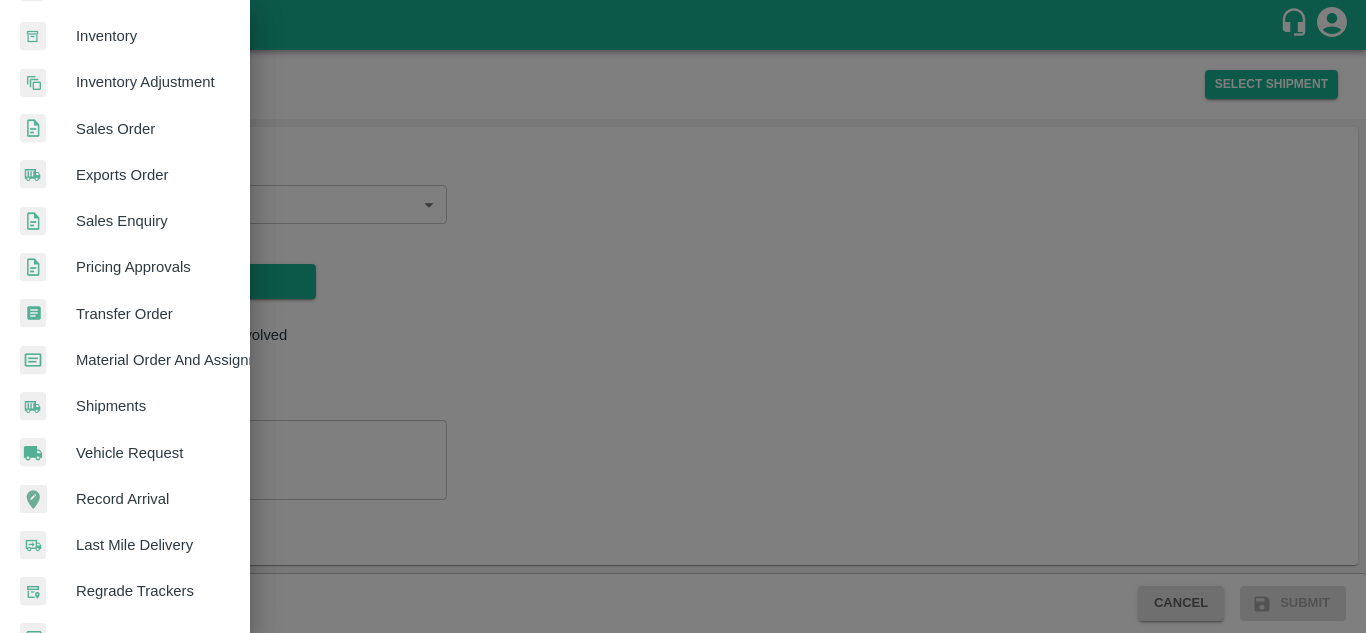 scroll, scrollTop: 371, scrollLeft: 0, axis: vertical 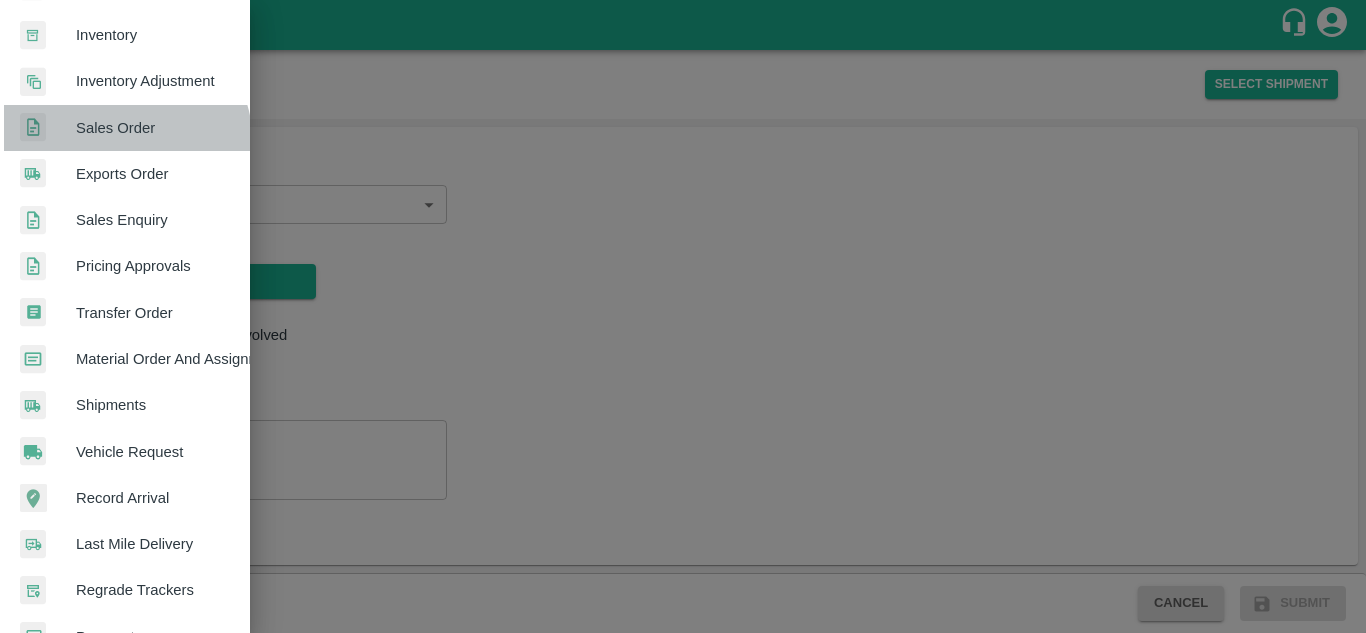 click on "Sales Order" at bounding box center (125, 128) 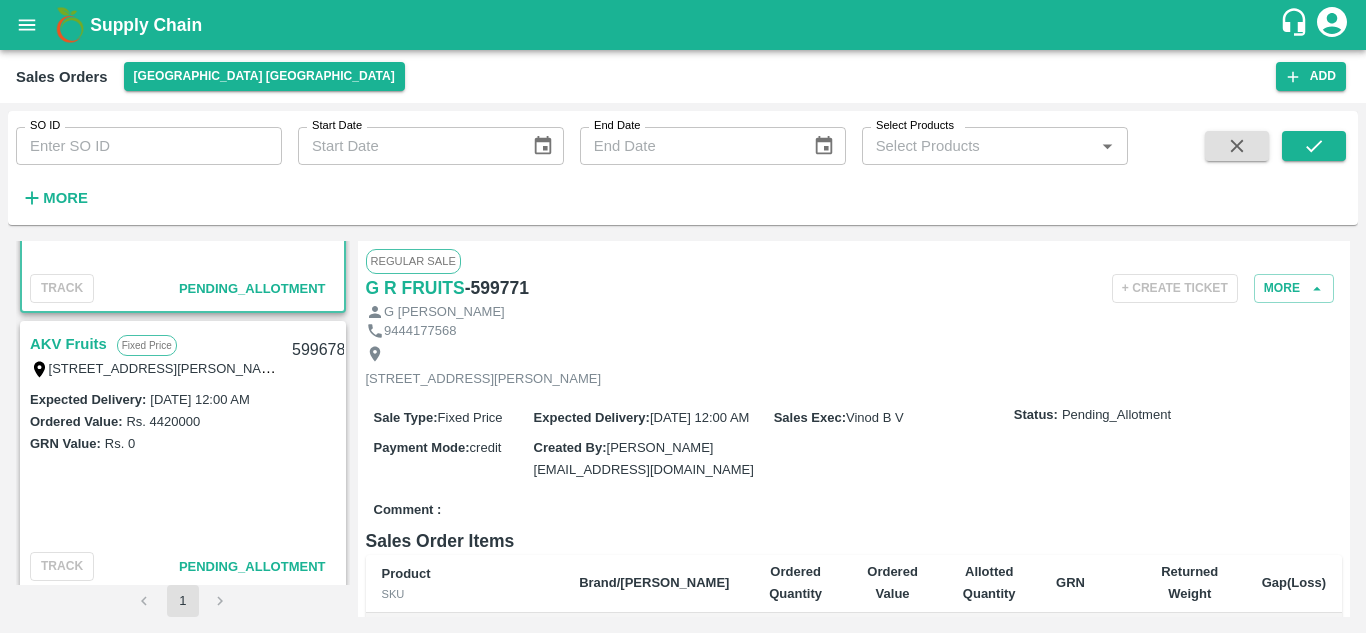 scroll, scrollTop: 200, scrollLeft: 0, axis: vertical 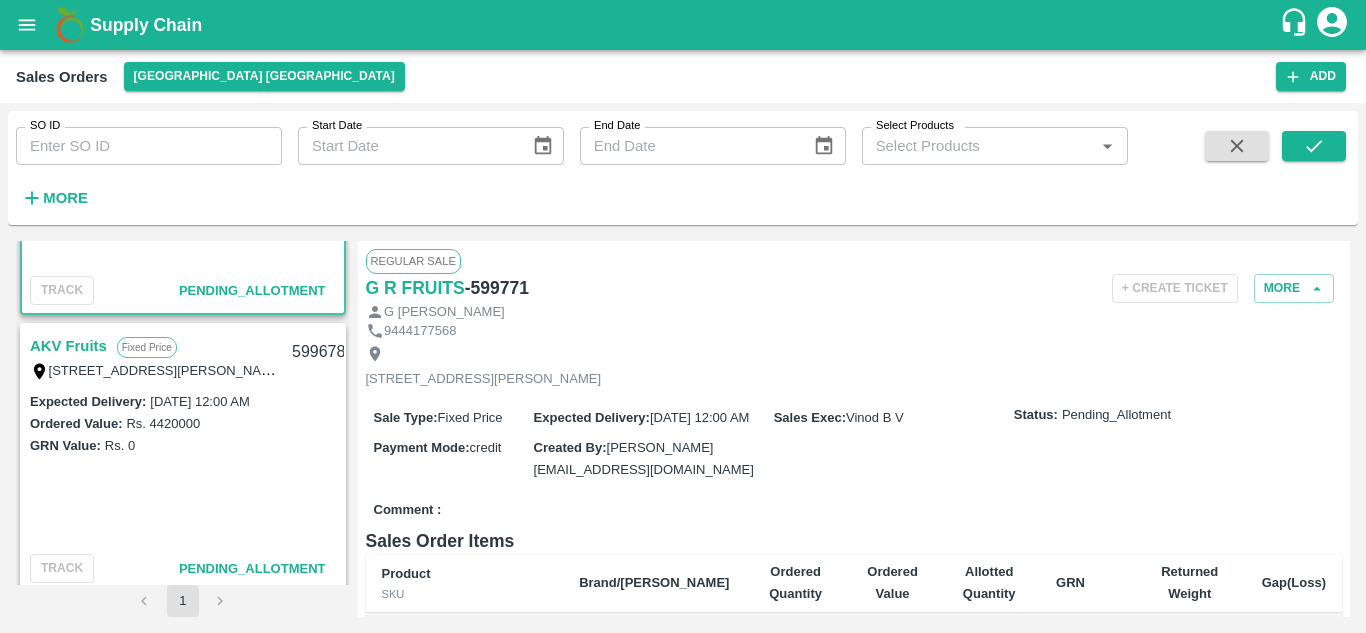 click on "AKV Fruits" at bounding box center (68, 346) 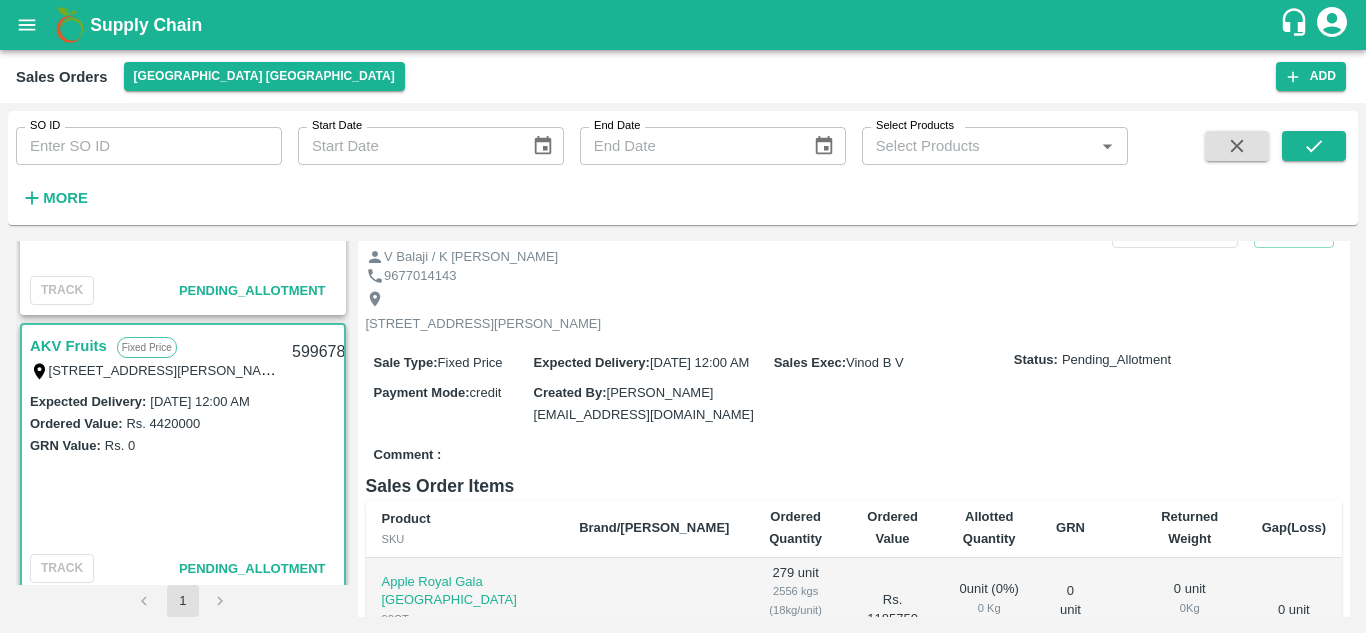 scroll, scrollTop: 0, scrollLeft: 0, axis: both 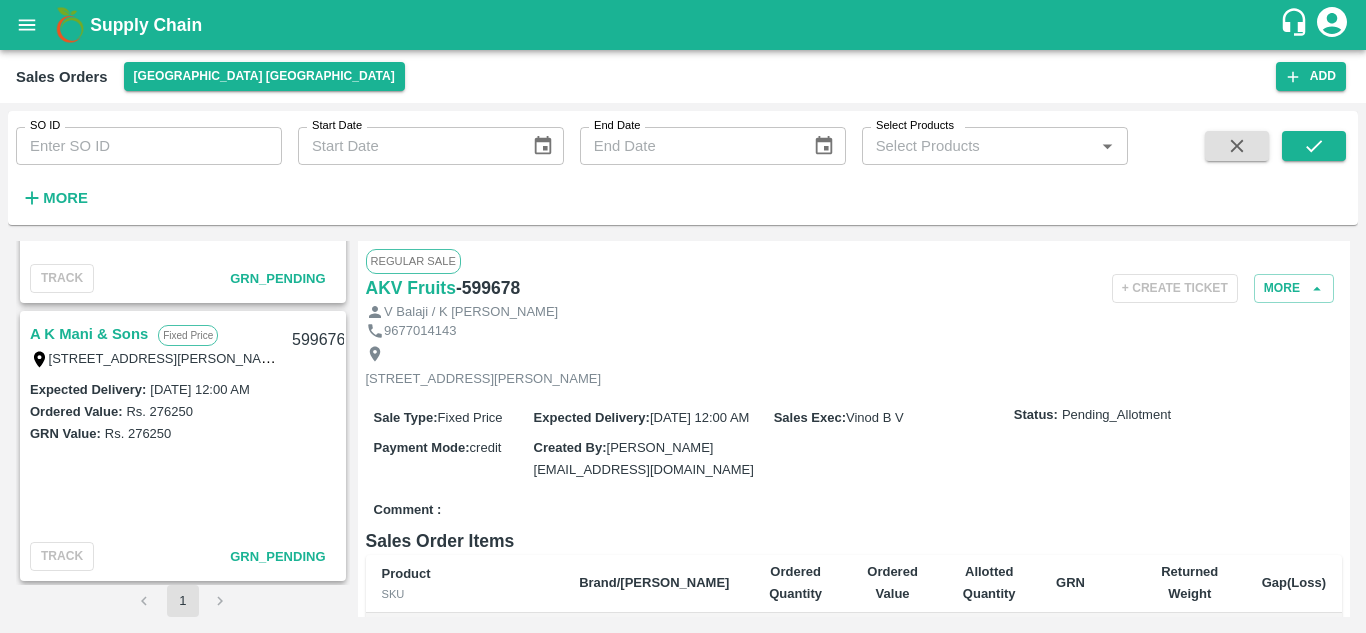 click on "A K Mani & Sons" at bounding box center [89, 334] 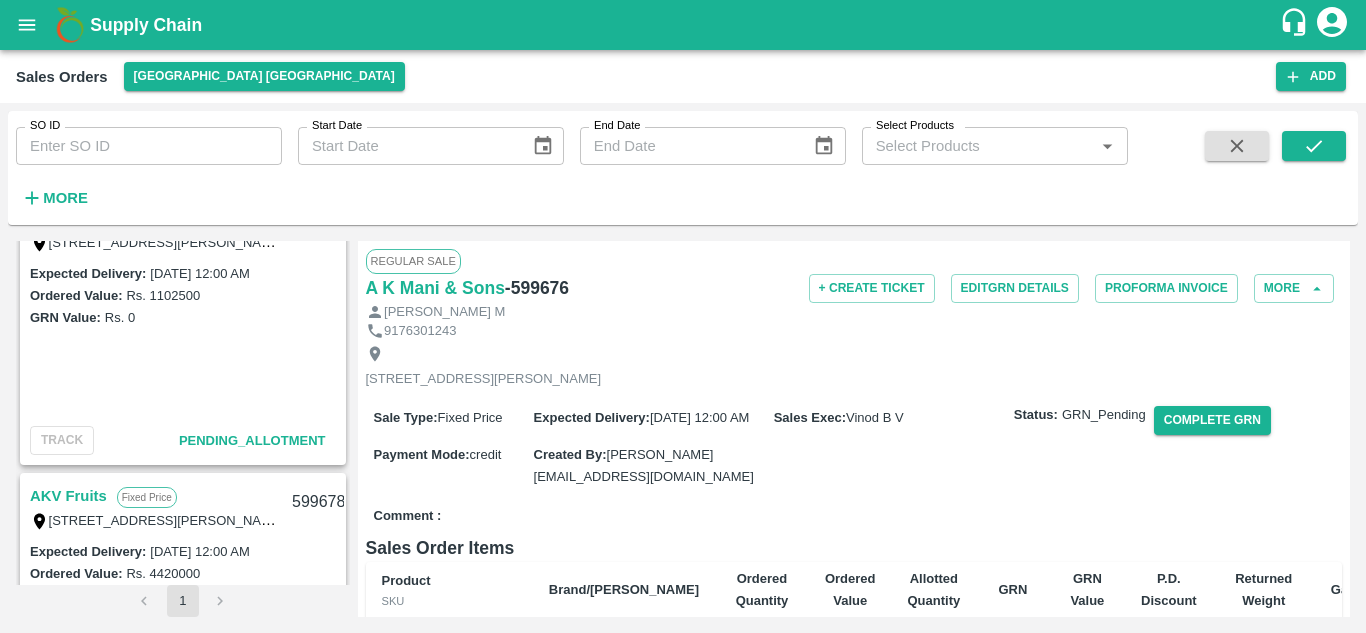 scroll, scrollTop: 51, scrollLeft: 0, axis: vertical 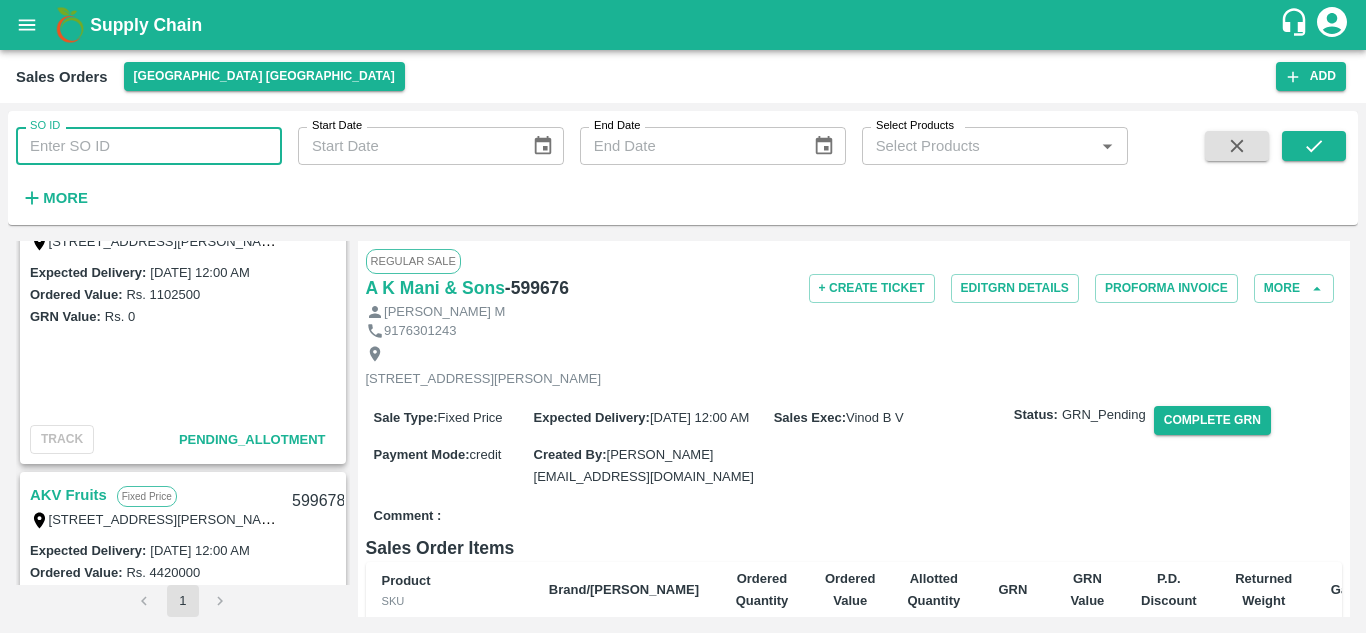 click on "SO ID" at bounding box center [149, 146] 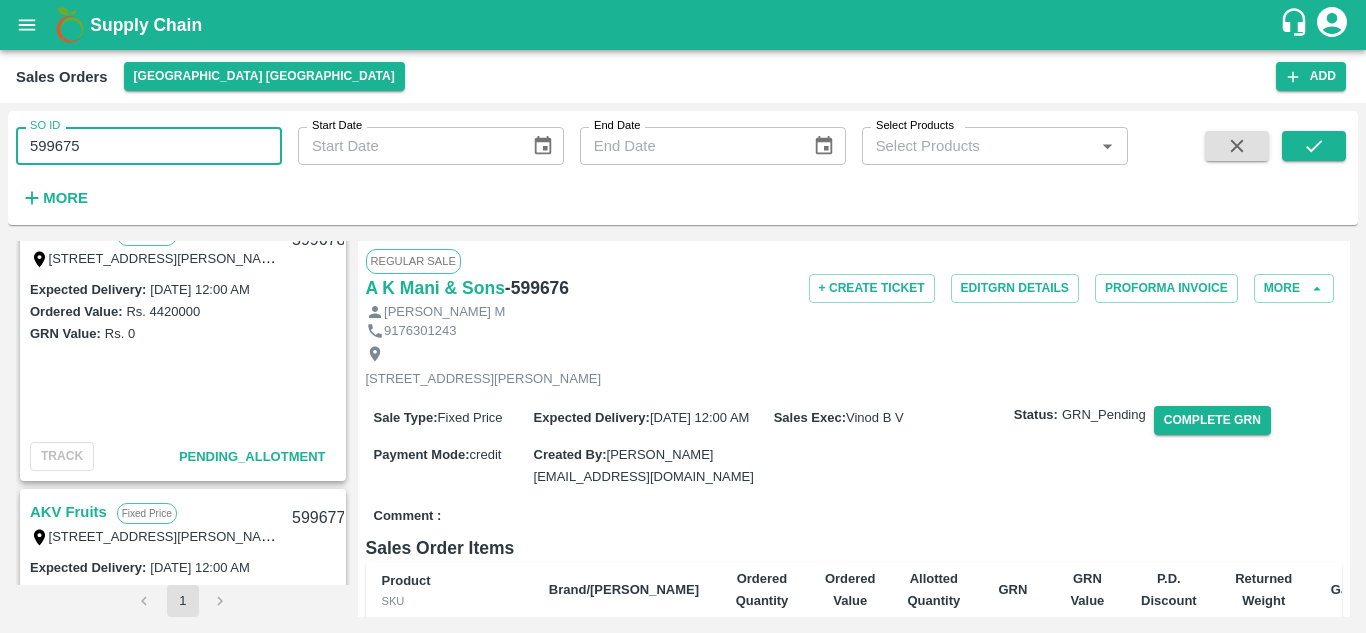 scroll, scrollTop: 313, scrollLeft: 0, axis: vertical 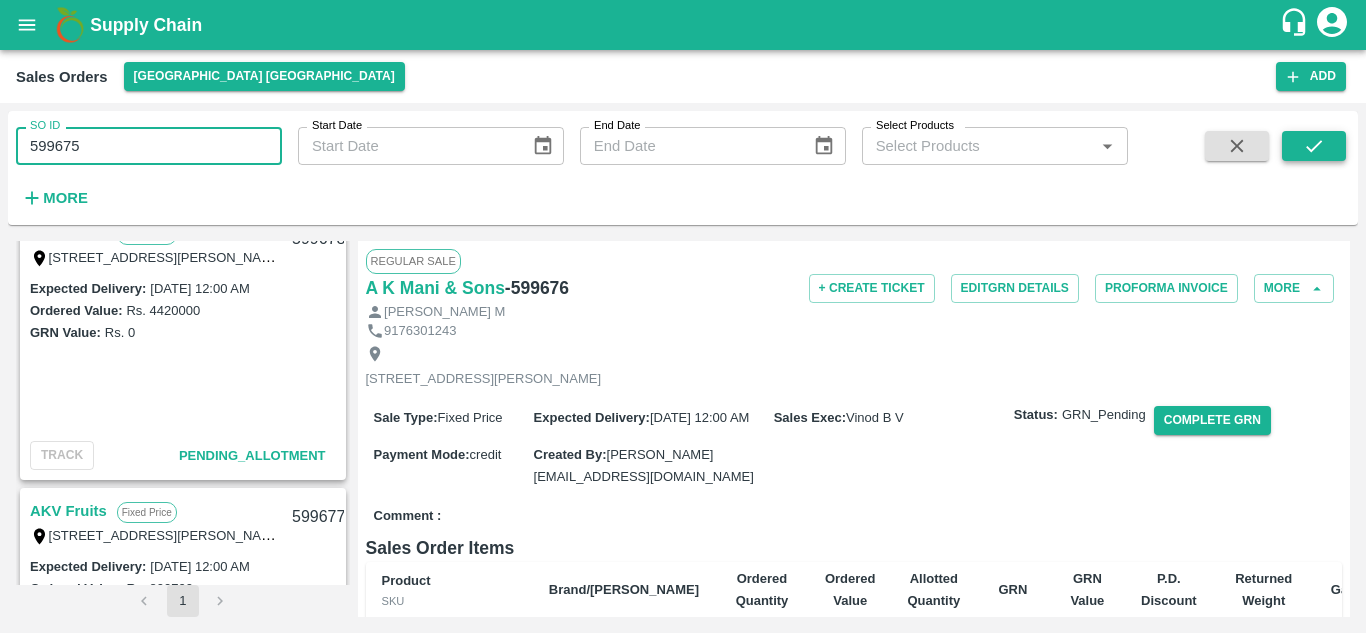 type on "599675" 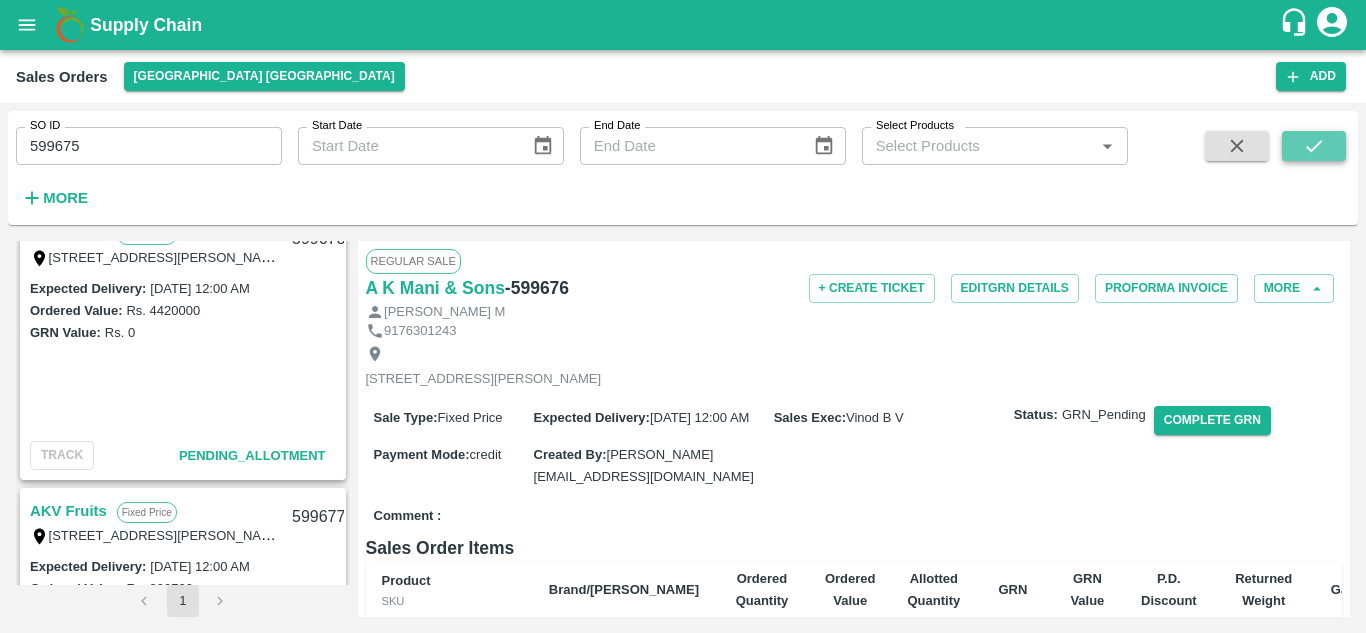 click 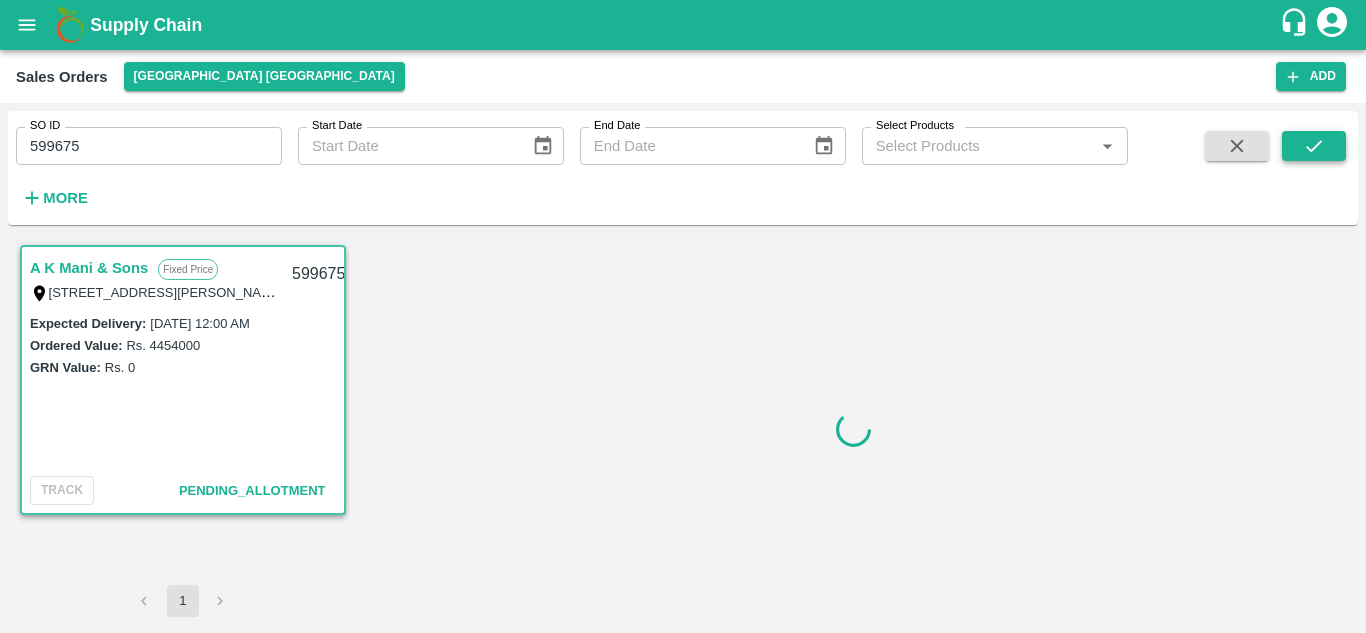 scroll, scrollTop: 0, scrollLeft: 0, axis: both 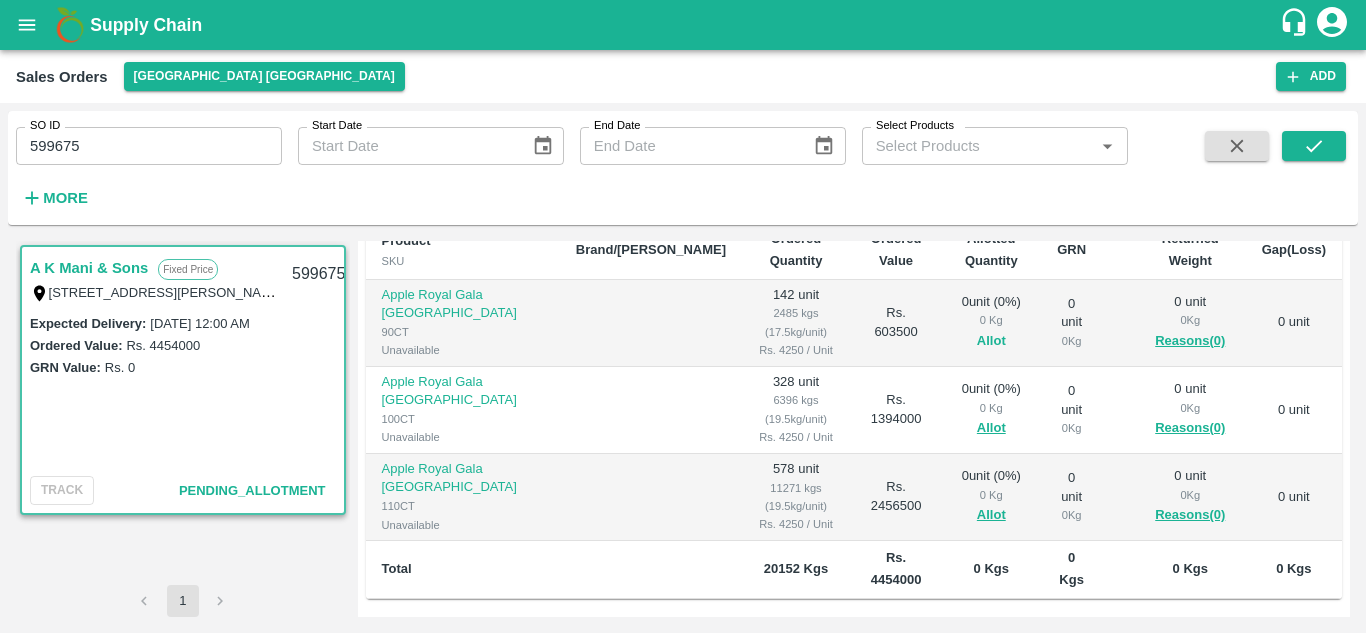 click on "Allot" at bounding box center (991, 341) 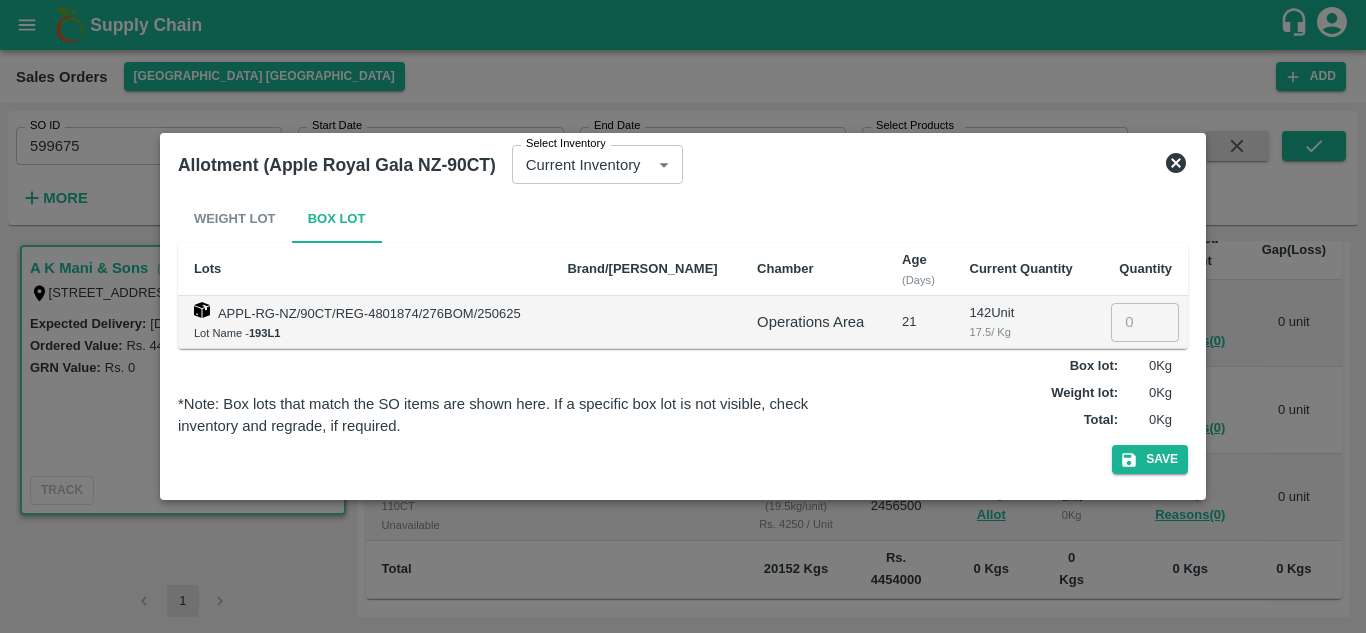 click 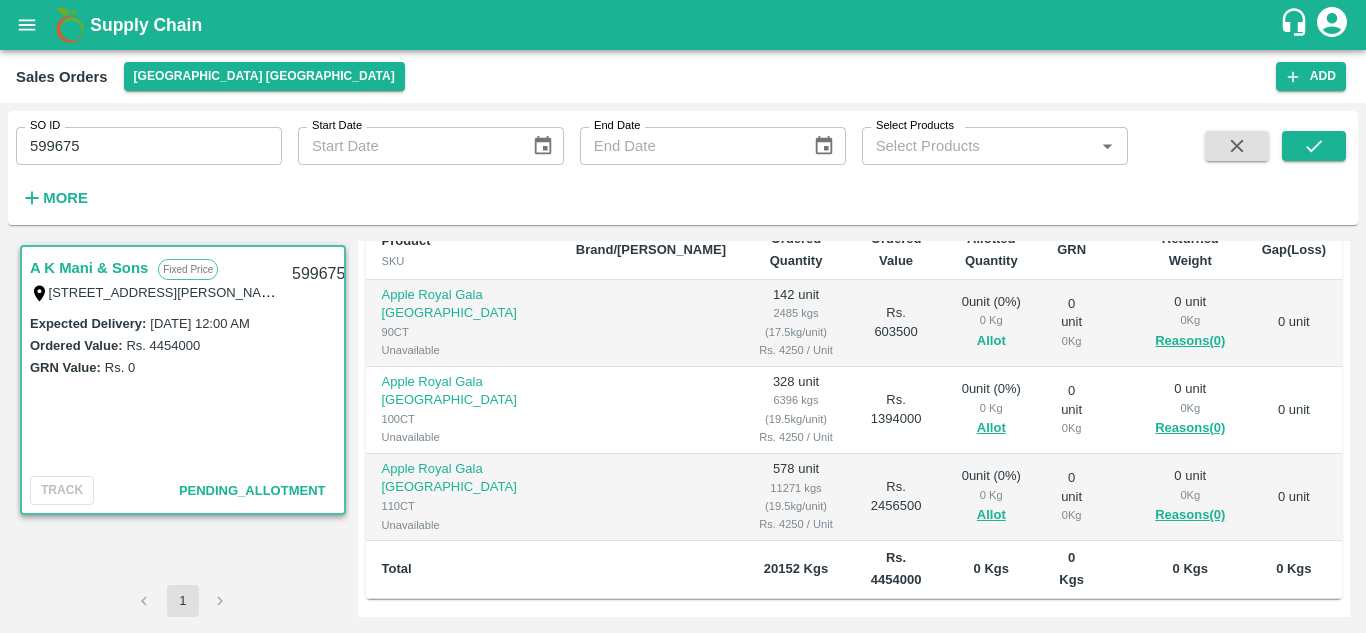 click on "Allot" at bounding box center (991, 341) 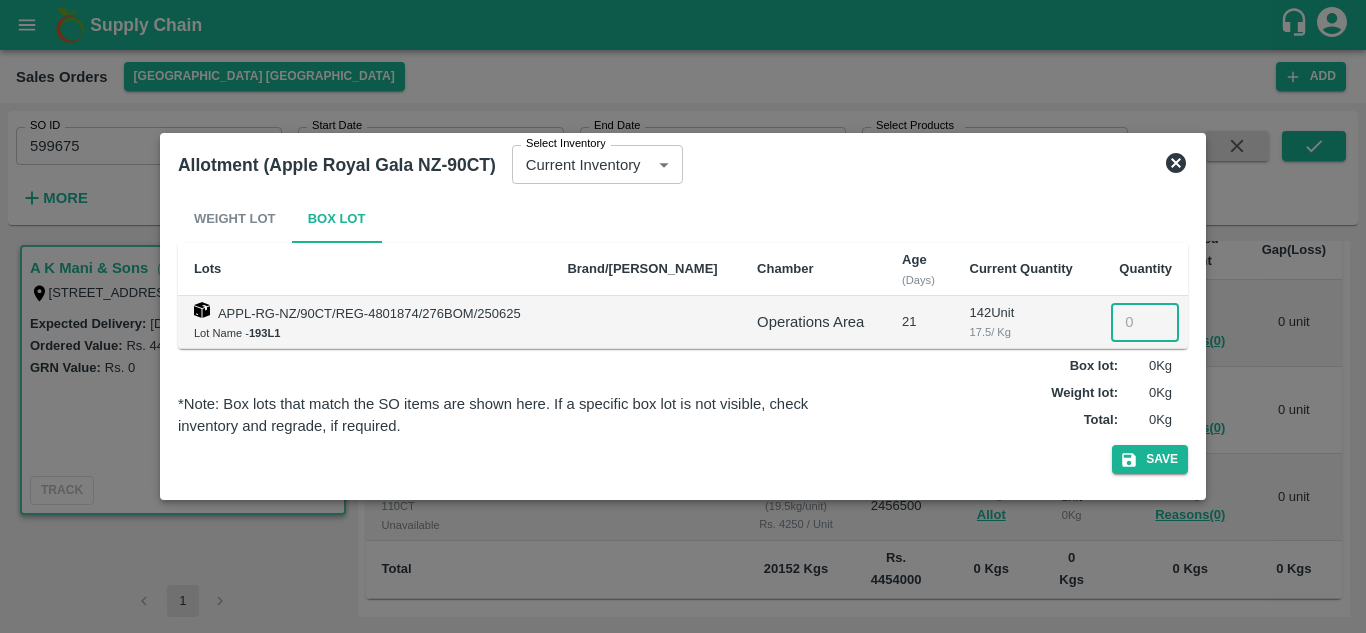 click at bounding box center (1145, 322) 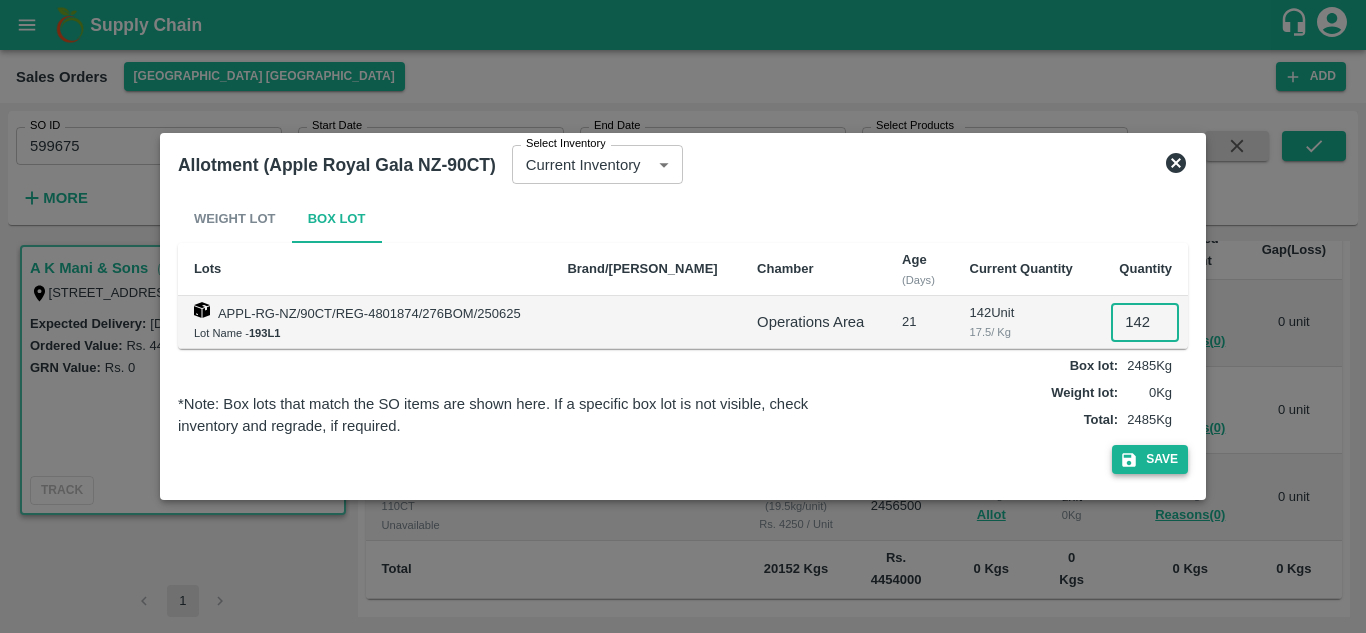 type on "142" 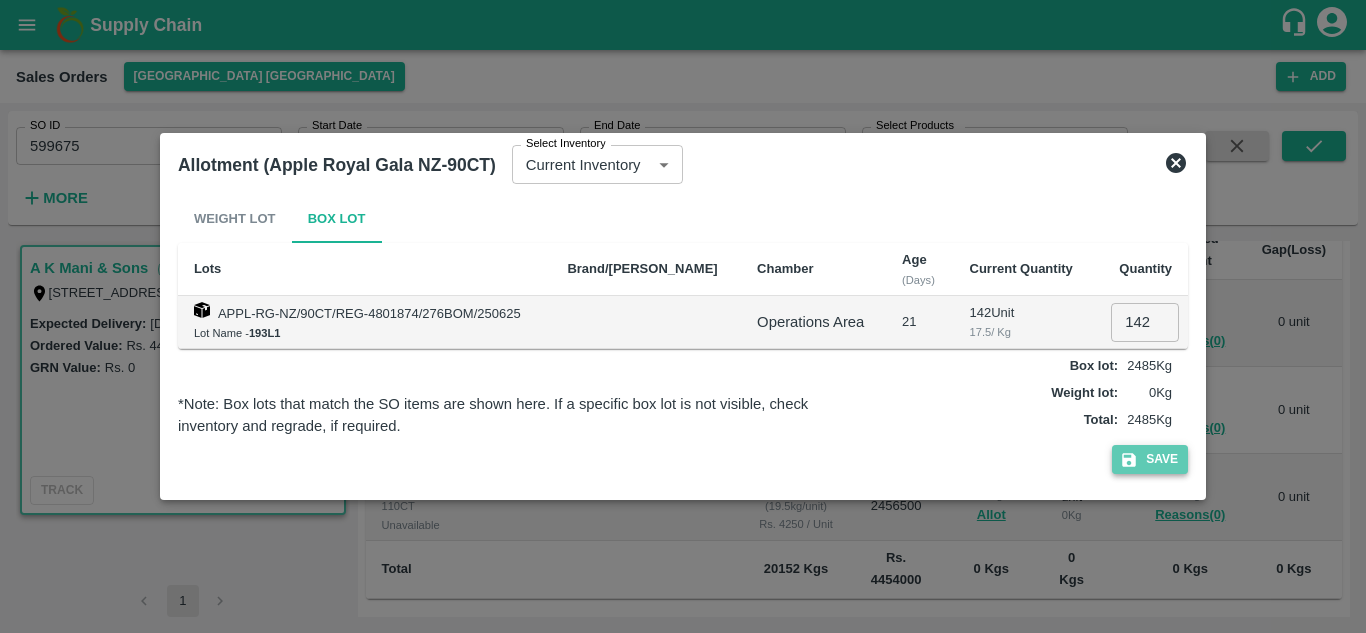 click 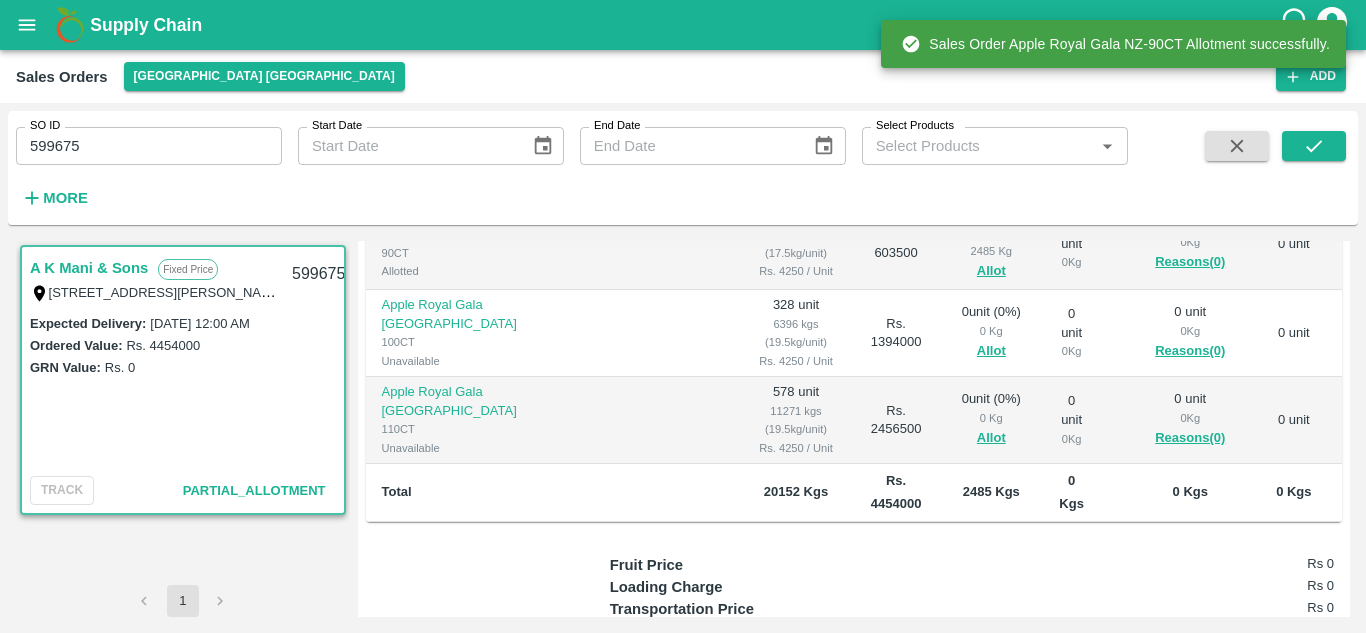 scroll, scrollTop: 426, scrollLeft: 0, axis: vertical 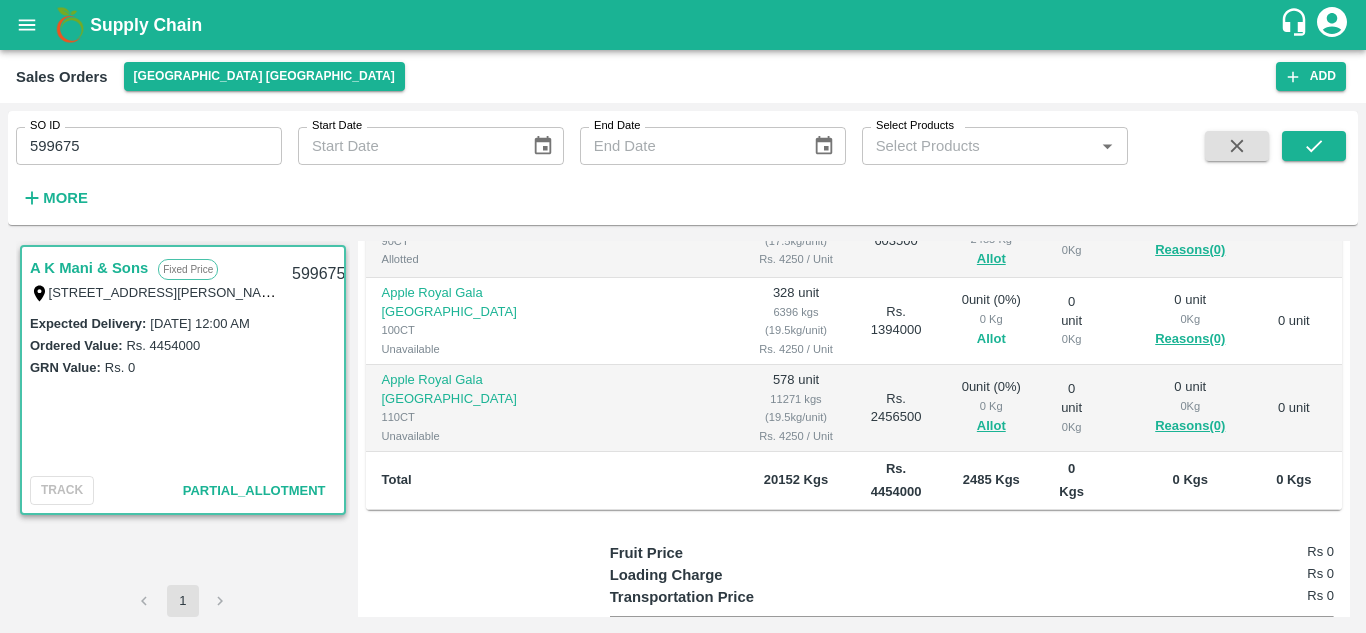 click on "Allot" at bounding box center [991, 339] 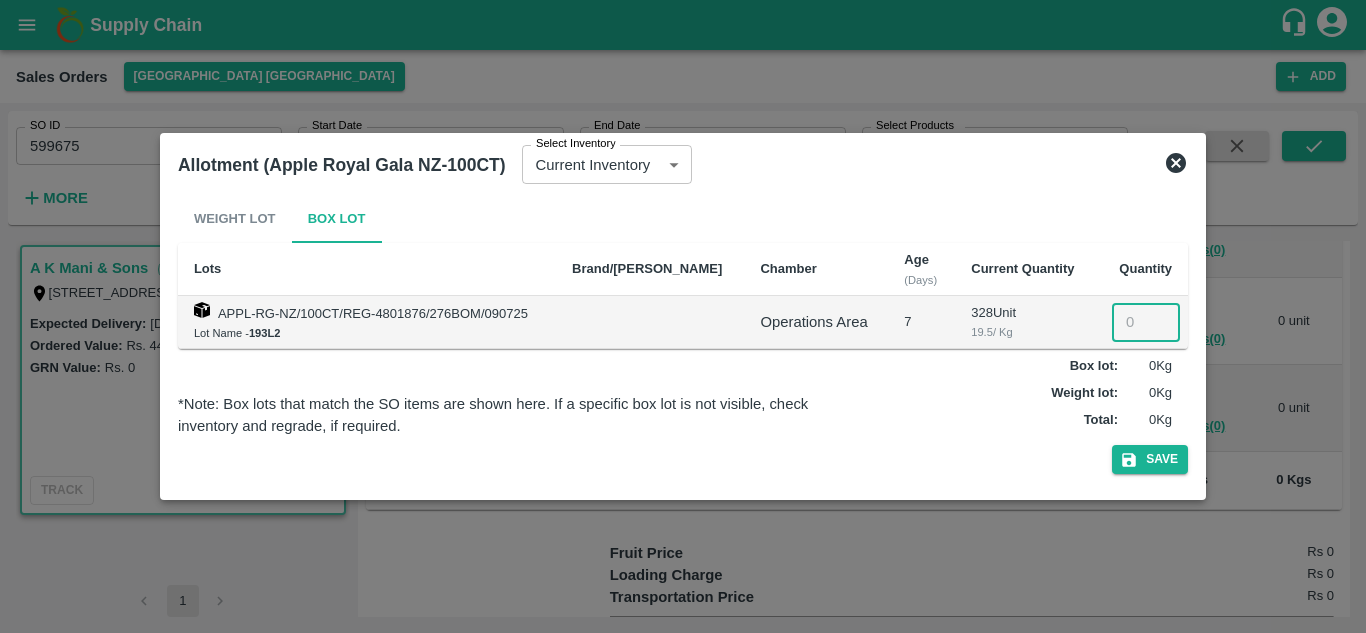 click at bounding box center [1146, 322] 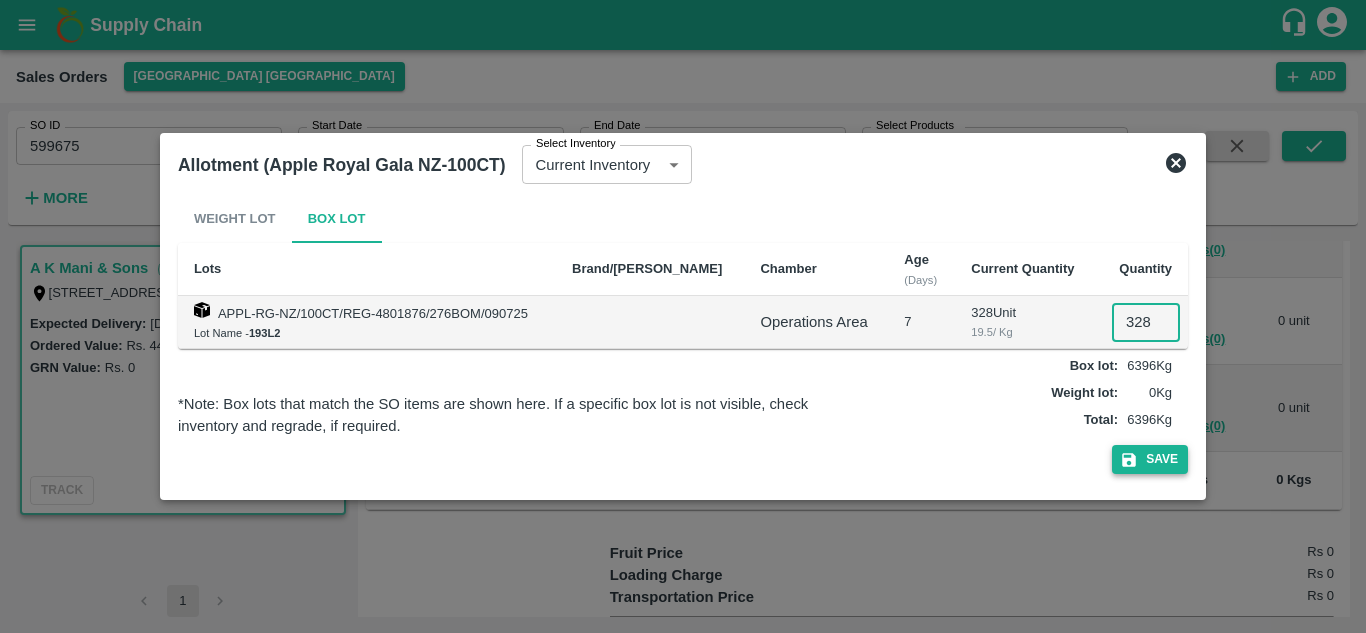type on "328" 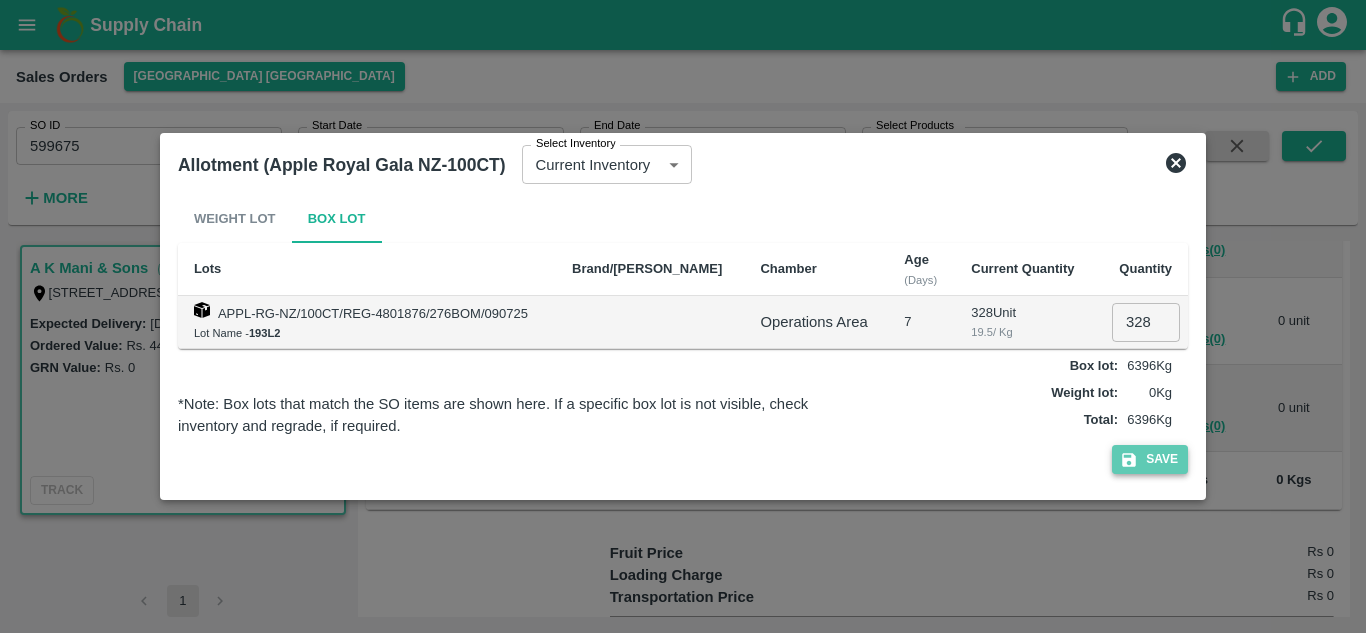 click on "Save" at bounding box center (1150, 459) 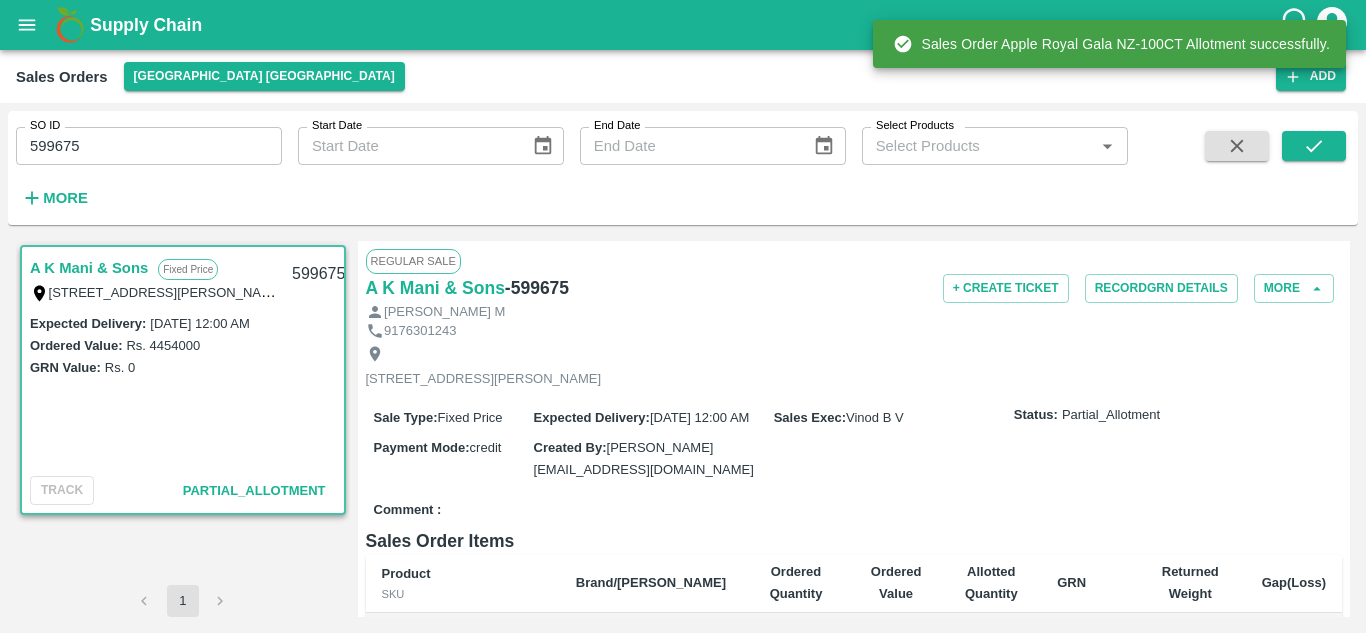 click on "Sale Type :  Fixed Price Expected Delivery :  12 Jul 2025, 12:00 AM Sales Exec :  Vinod B V Status: Partial_Allotment Payment Mode :  credit Created By :  hanshu.sharma@vegrow.in" at bounding box center [854, 443] 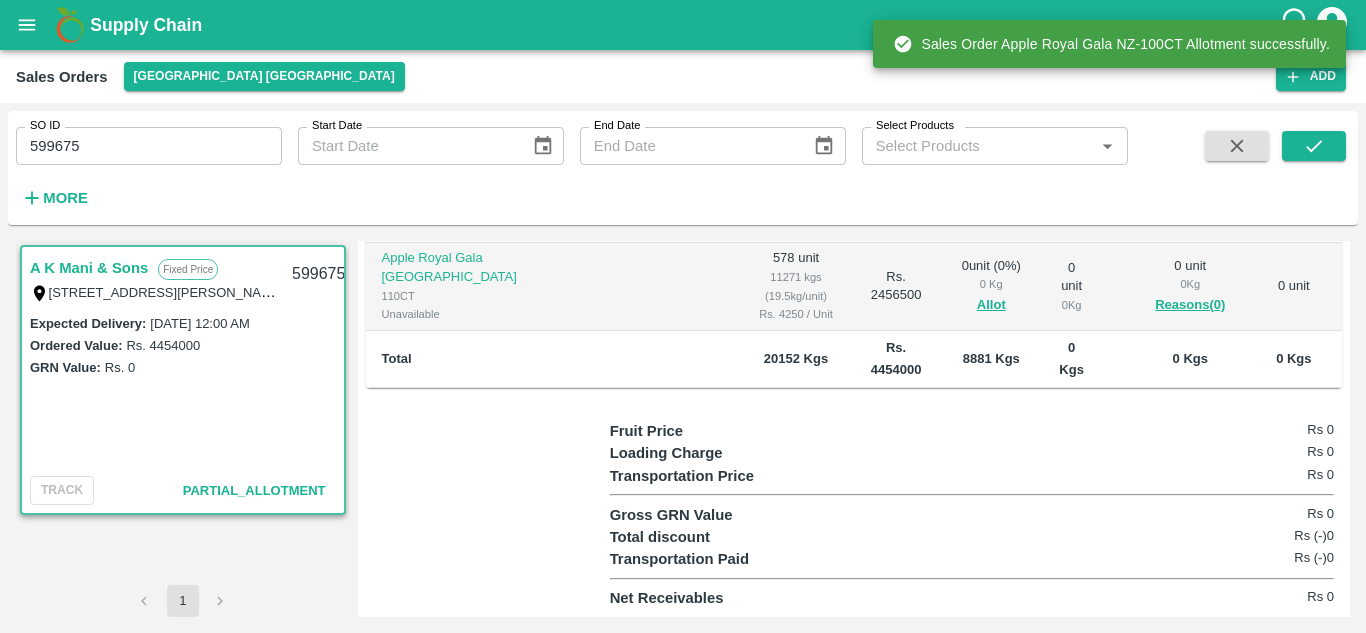 scroll, scrollTop: 562, scrollLeft: 0, axis: vertical 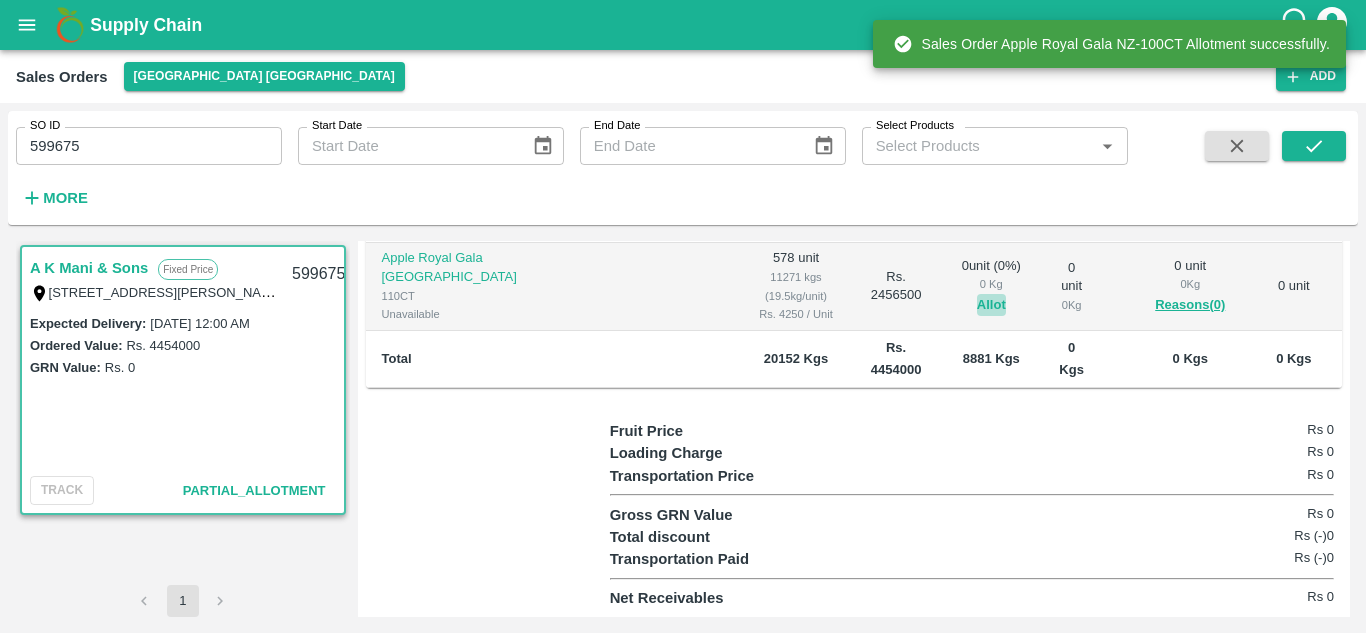 click on "Allot" at bounding box center [991, 305] 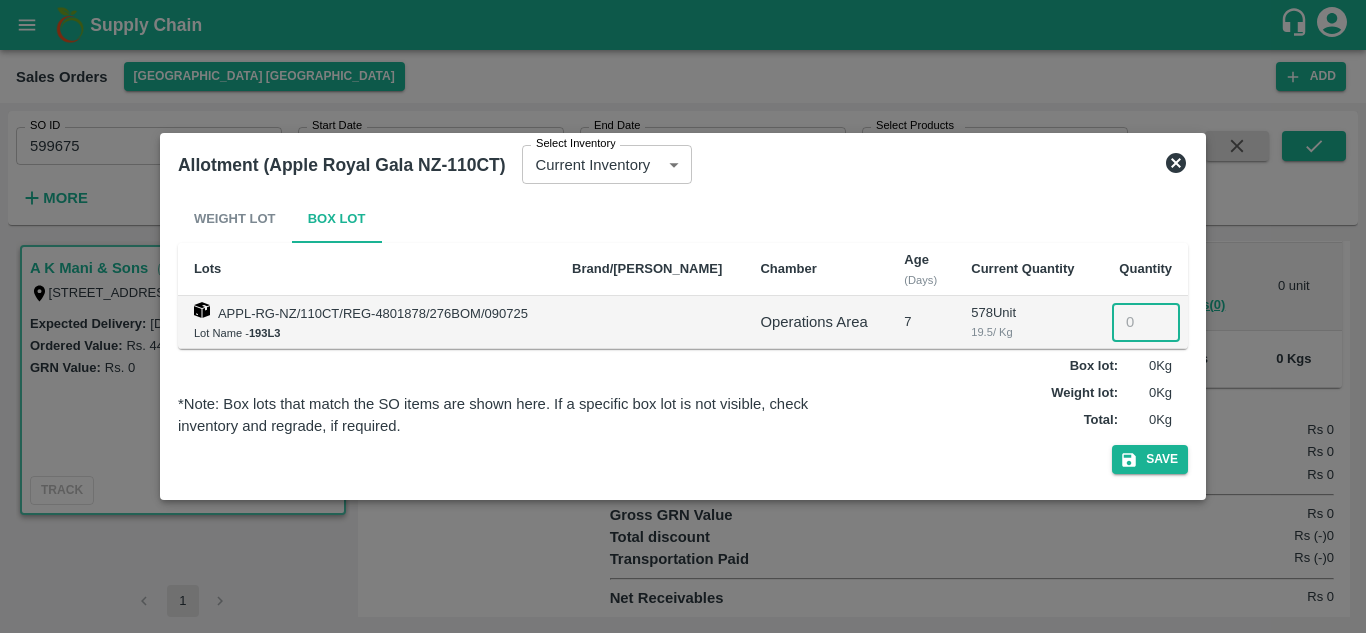 click at bounding box center [1146, 322] 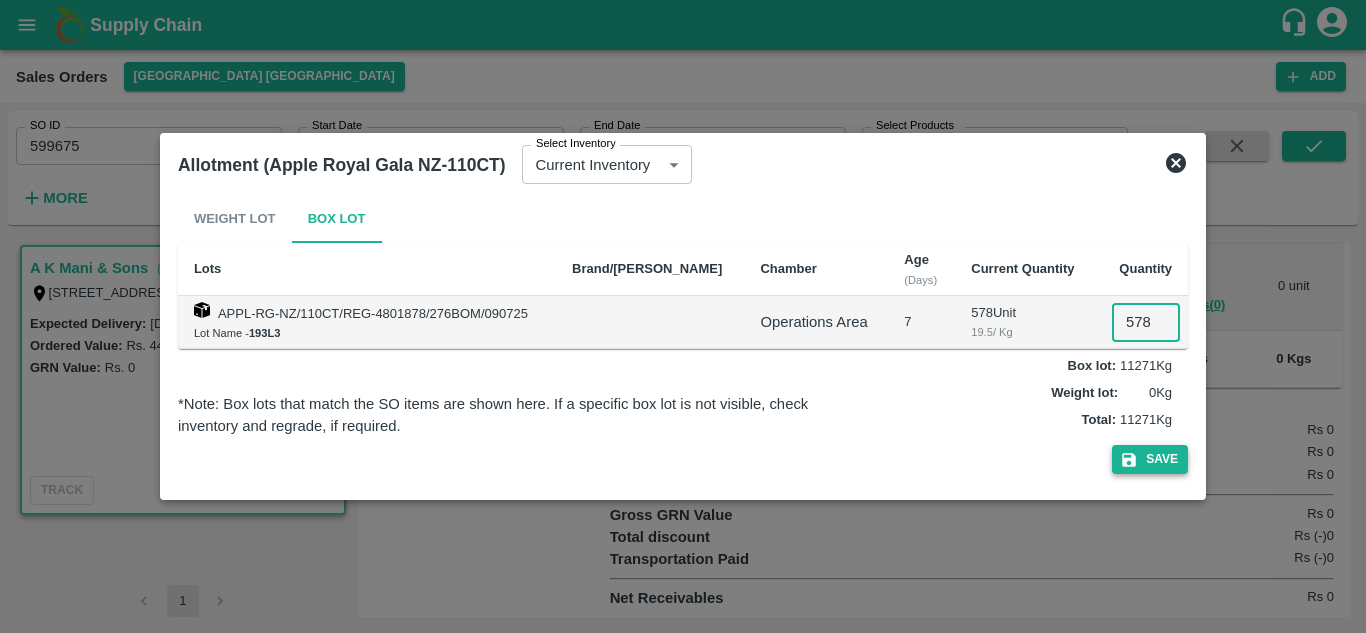 type on "578" 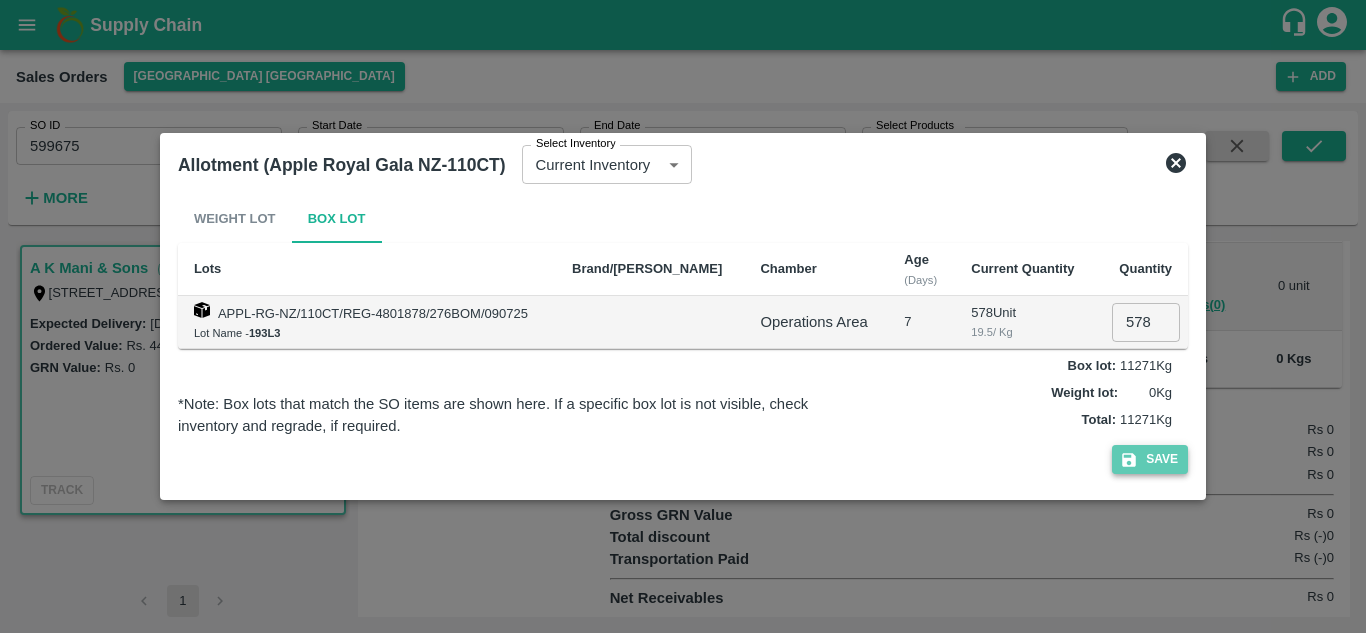 click on "Save" at bounding box center (1150, 459) 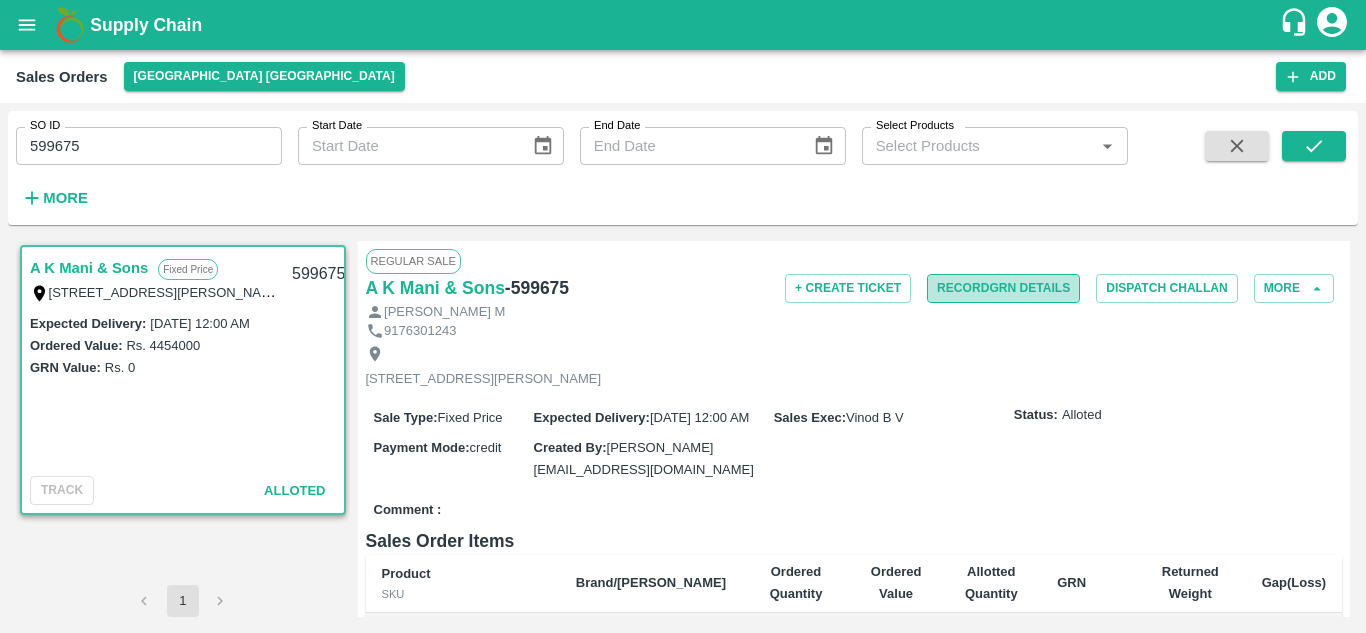 click on "Record  GRN Details" at bounding box center (1003, 288) 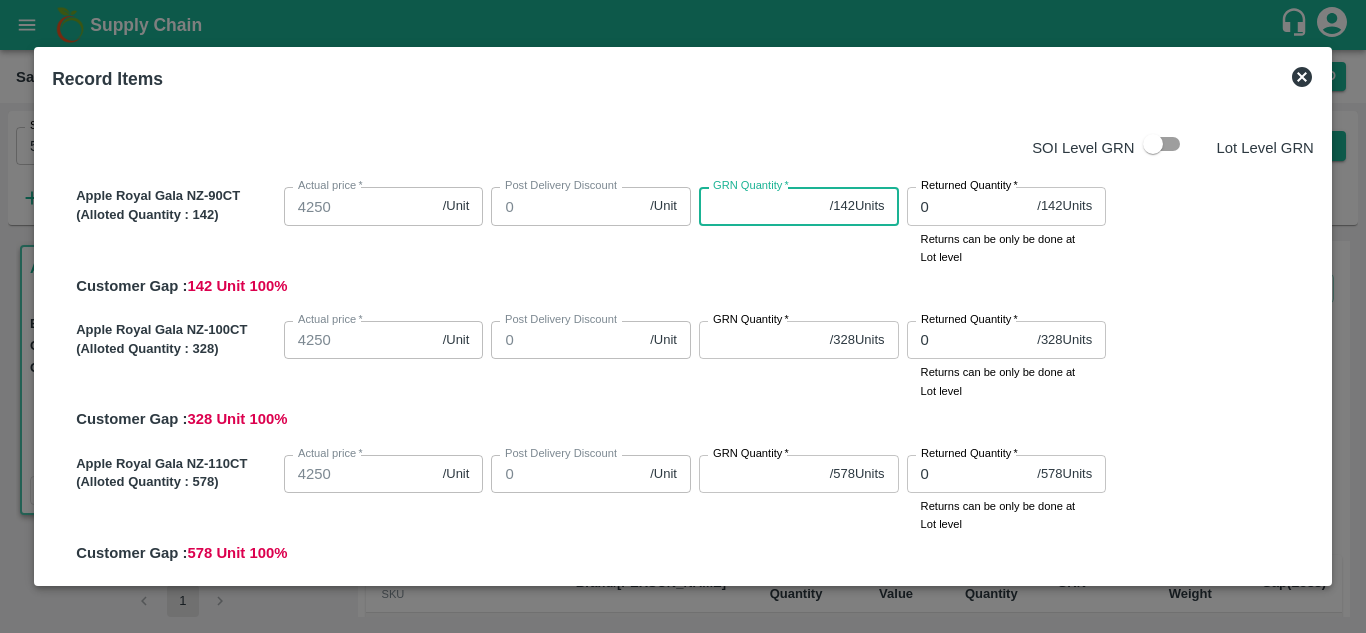 click on "GRN Quantity   *" at bounding box center [760, 206] 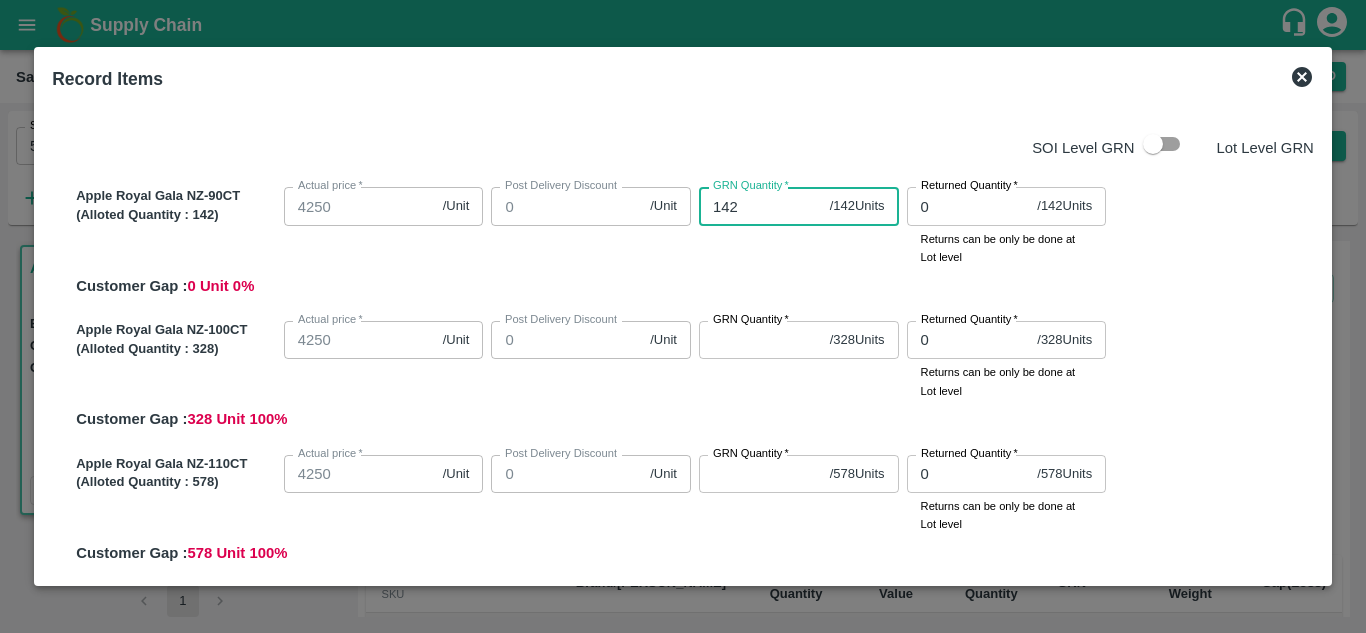 type on "142" 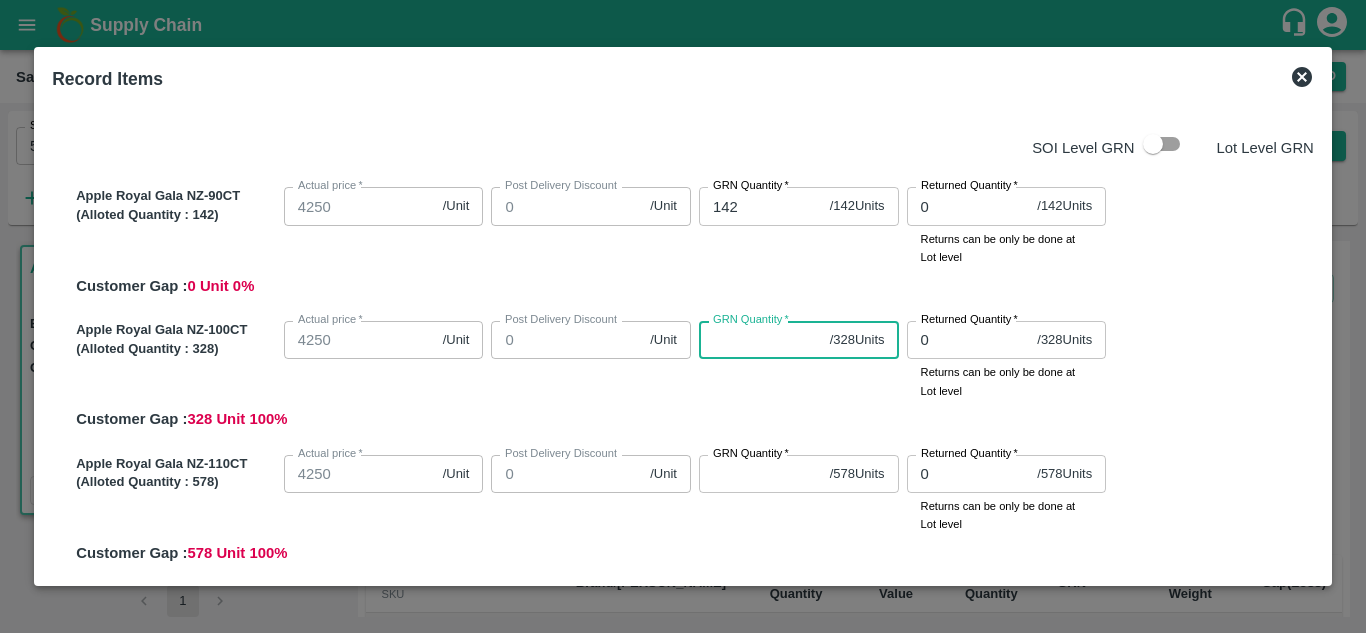 click on "GRN Quantity   *" at bounding box center (760, 340) 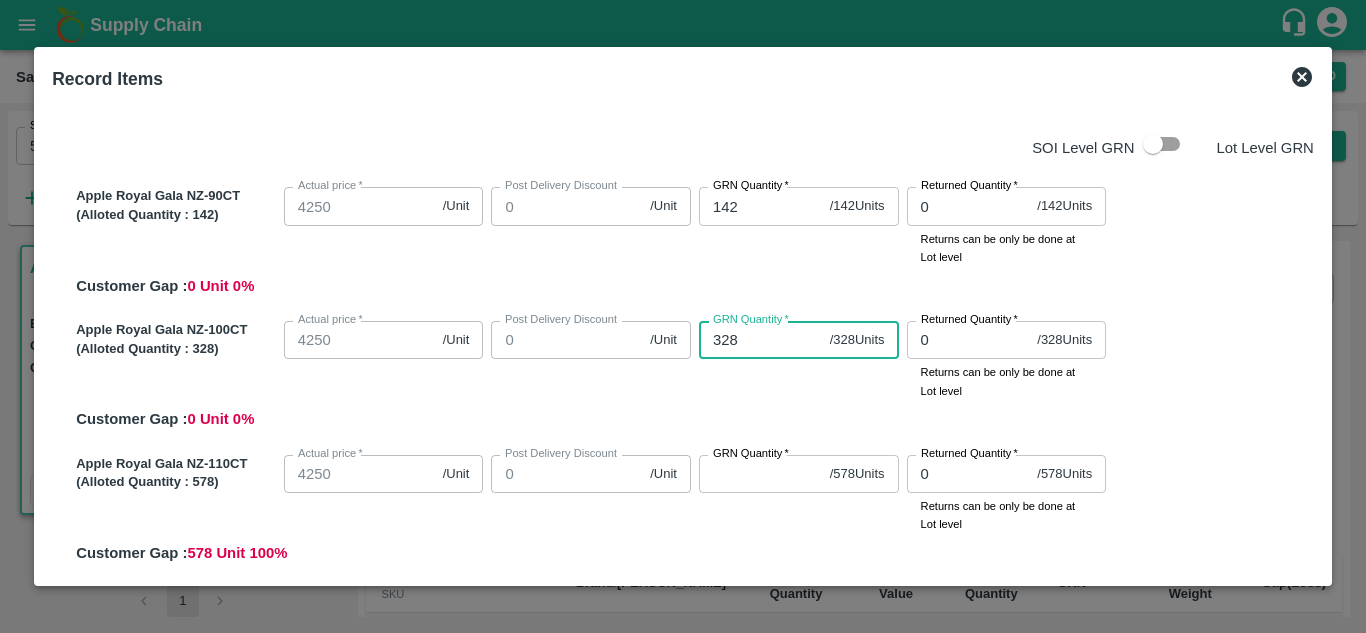 type on "328" 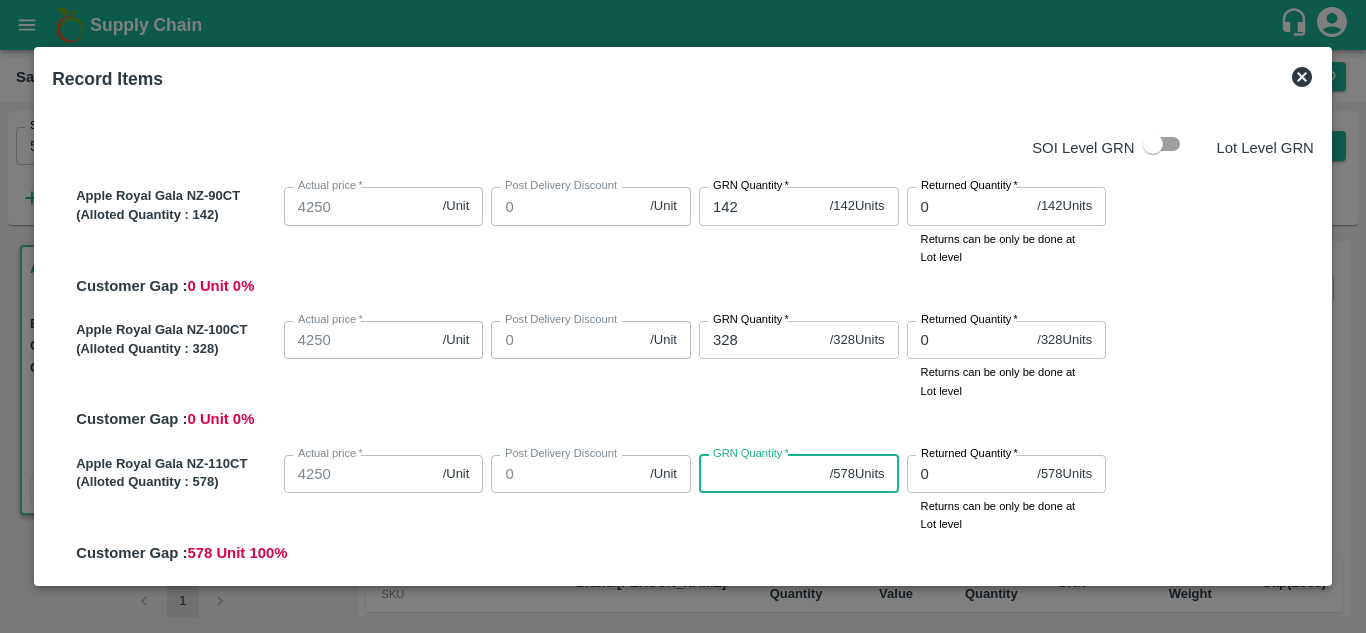 click on "GRN Quantity   *" at bounding box center [760, 474] 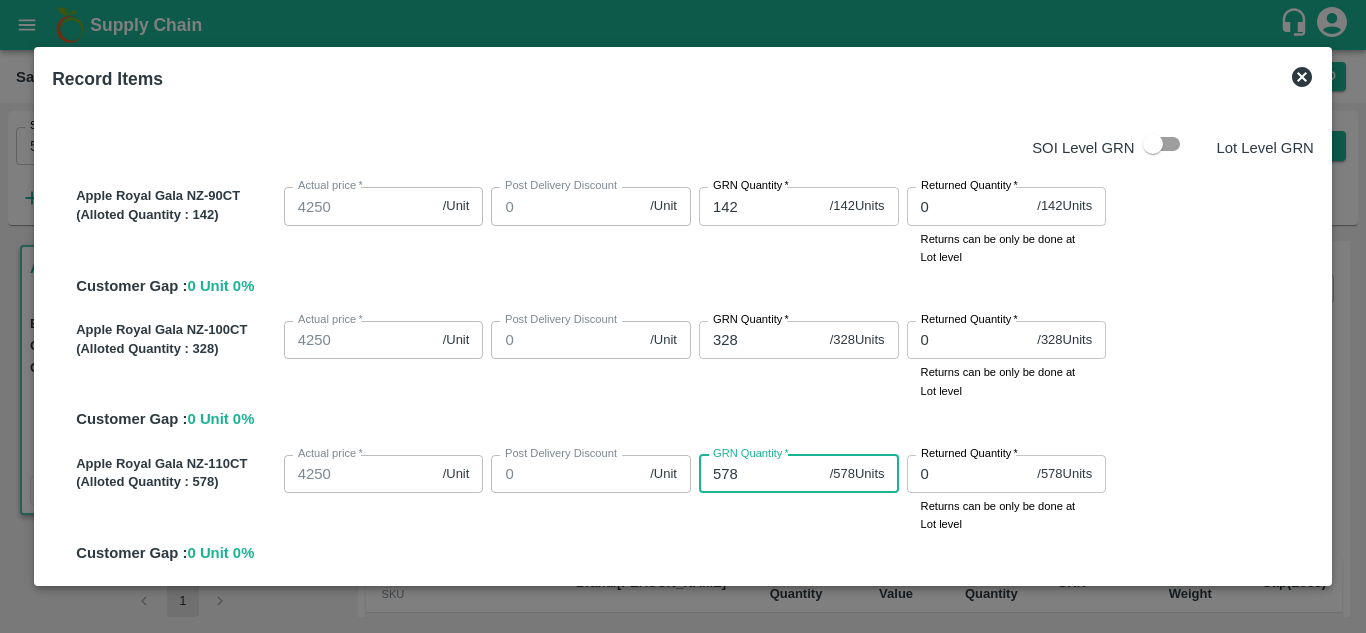 type on "578" 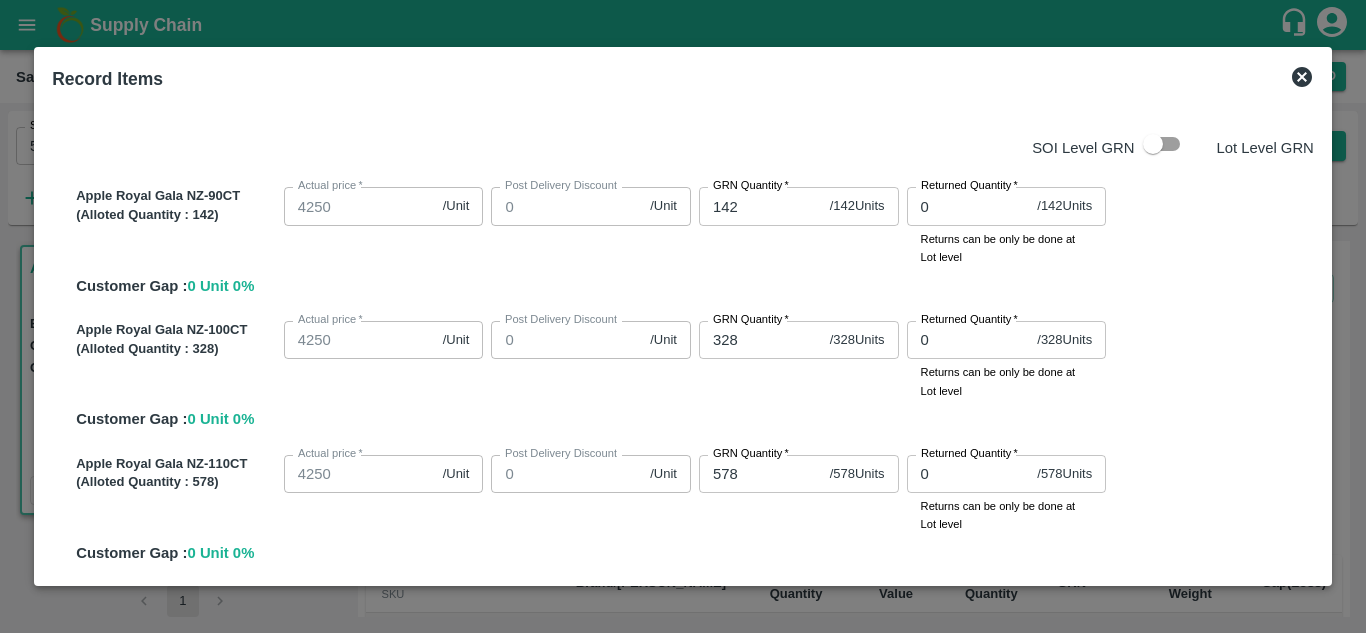 click on "Apple Royal Gala NZ-110CT (Alloted   Quantity : 578 ) Actual price   * 4250 /Unit Actual price Post Delivery Discount 0 /Unit Post Delivery Discount GRN Quantity   * 578 /  578  Units GRN Quantity Returned Quantity   * 0 /  578  Units Returned Quantity Returns can be only be done at Lot level Customer Gap : 0 Unit   0 %" at bounding box center (691, 506) 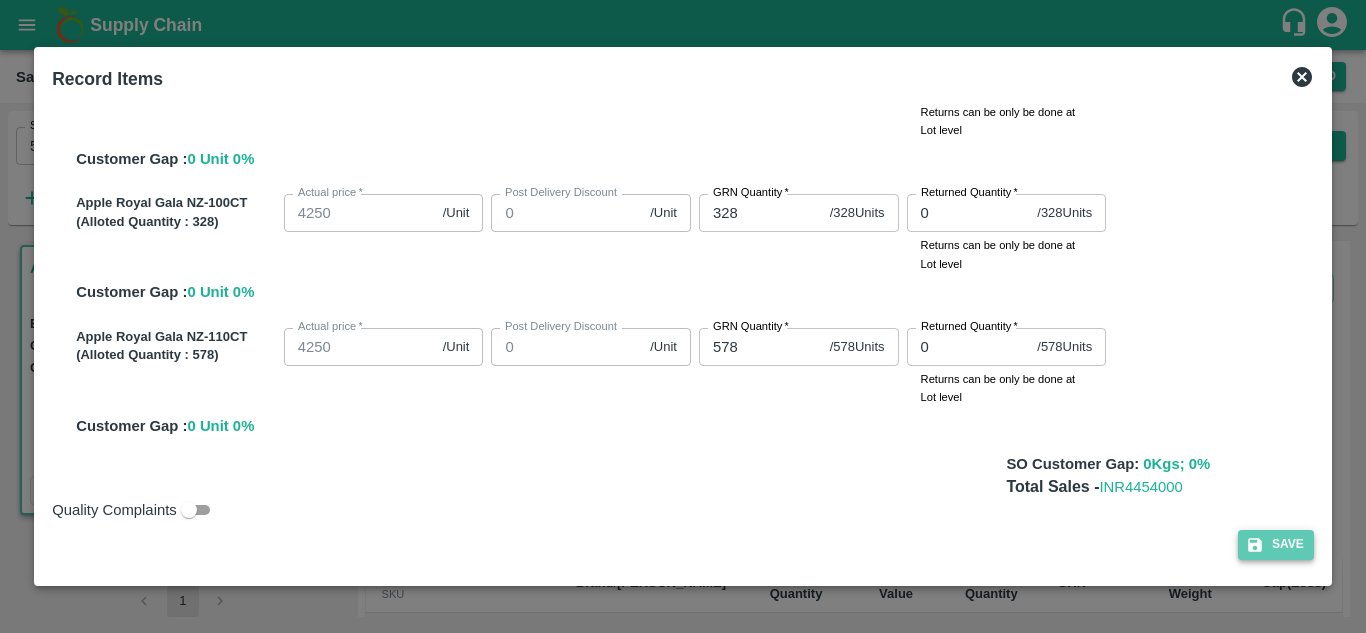 click 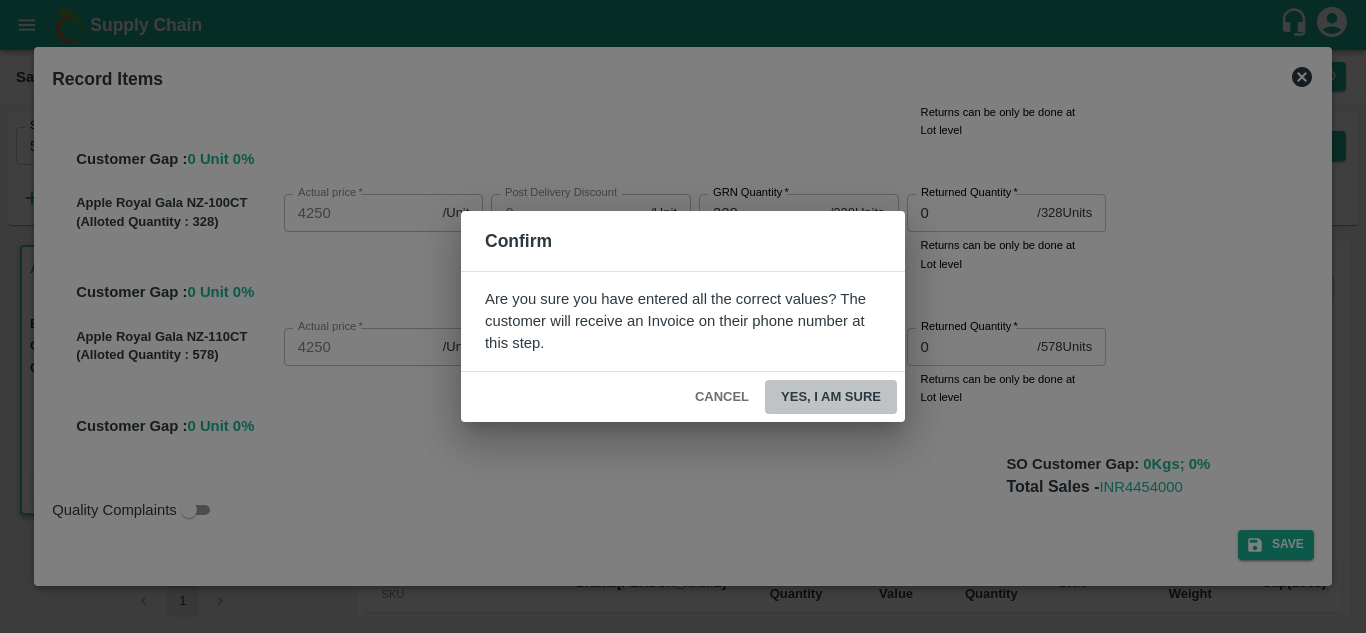 click on "Yes, I am sure" at bounding box center (831, 397) 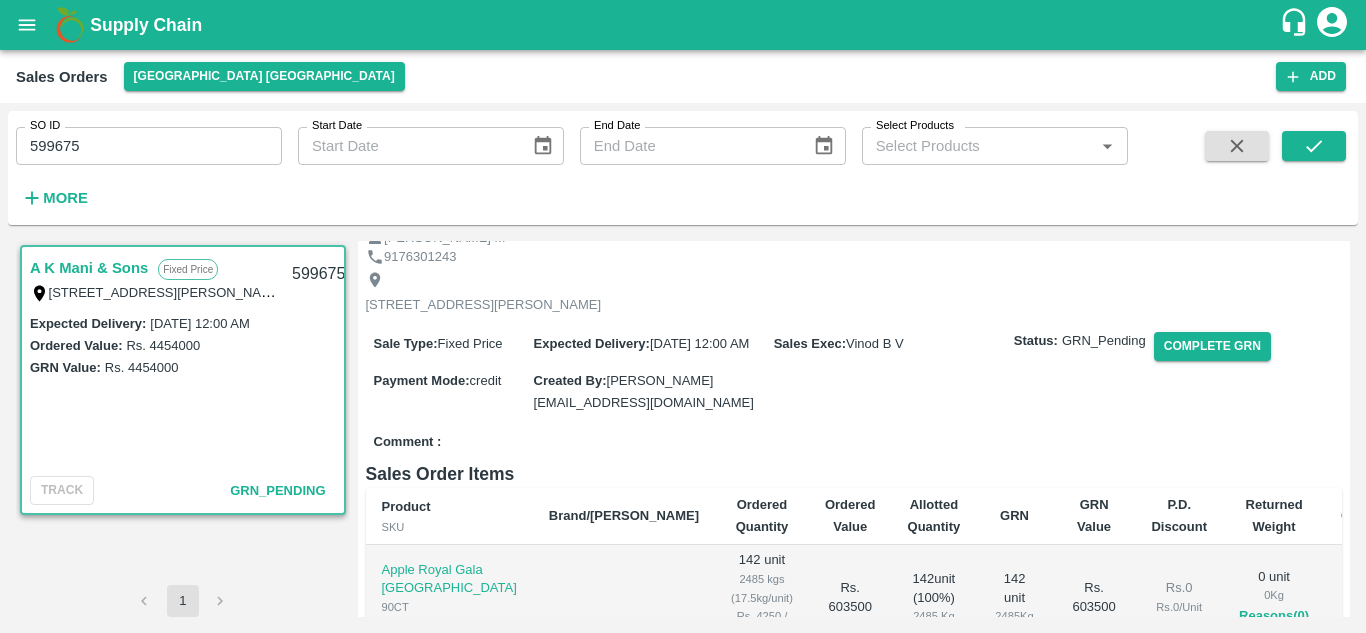 scroll, scrollTop: 0, scrollLeft: 0, axis: both 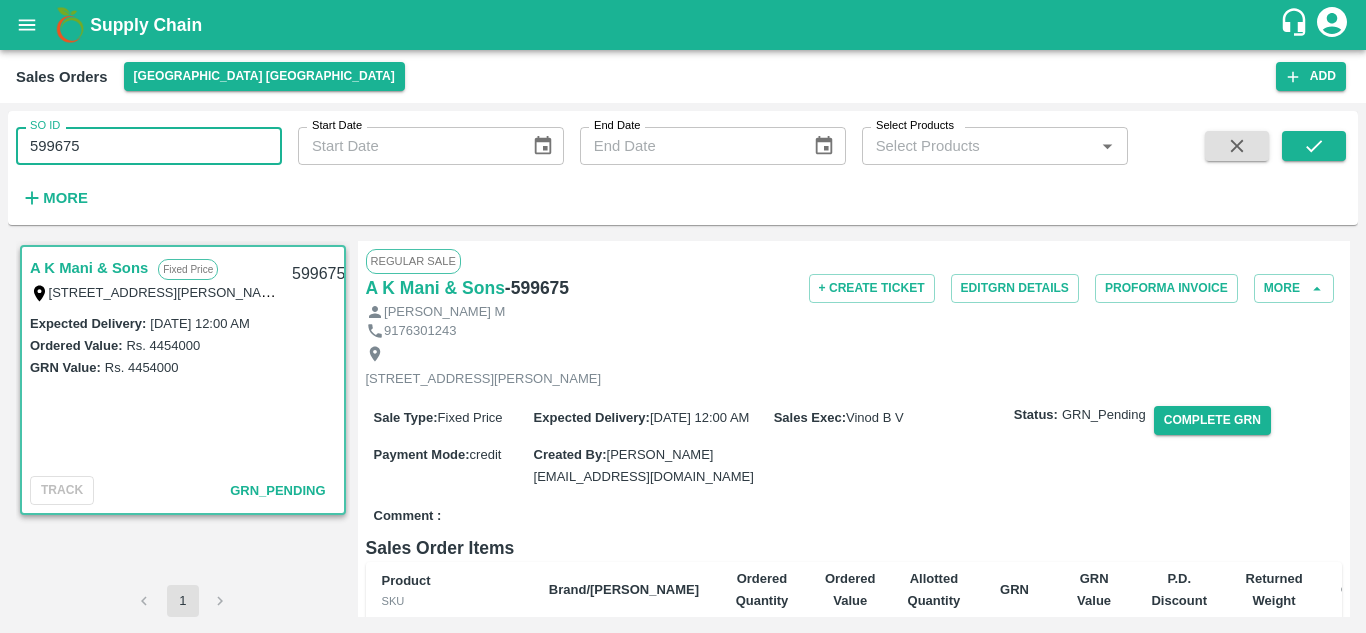 click on "599675" at bounding box center (149, 146) 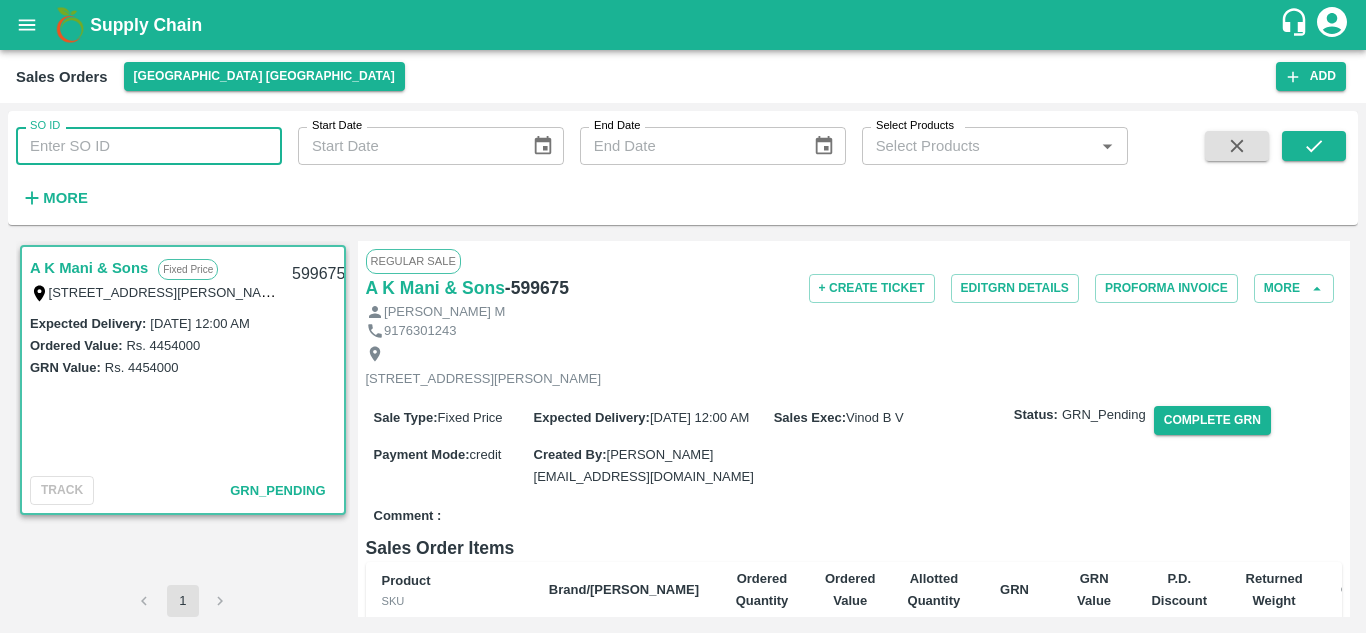 type 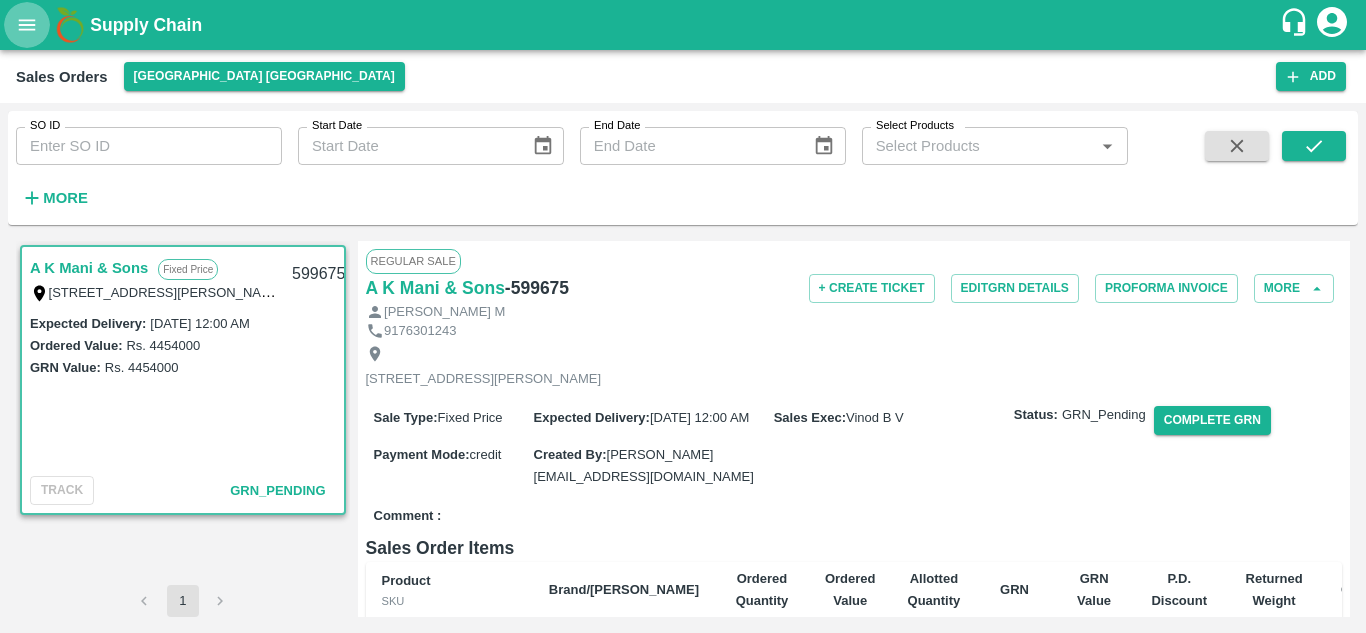 click 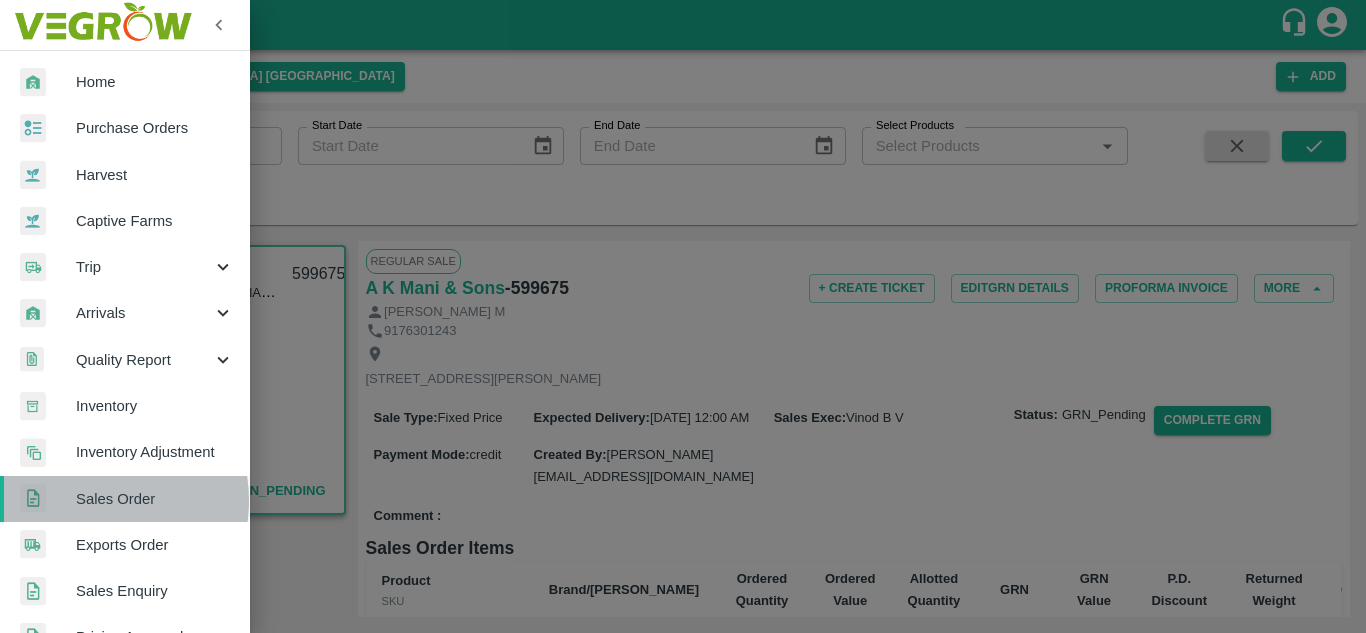 click on "Sales Order" at bounding box center [155, 499] 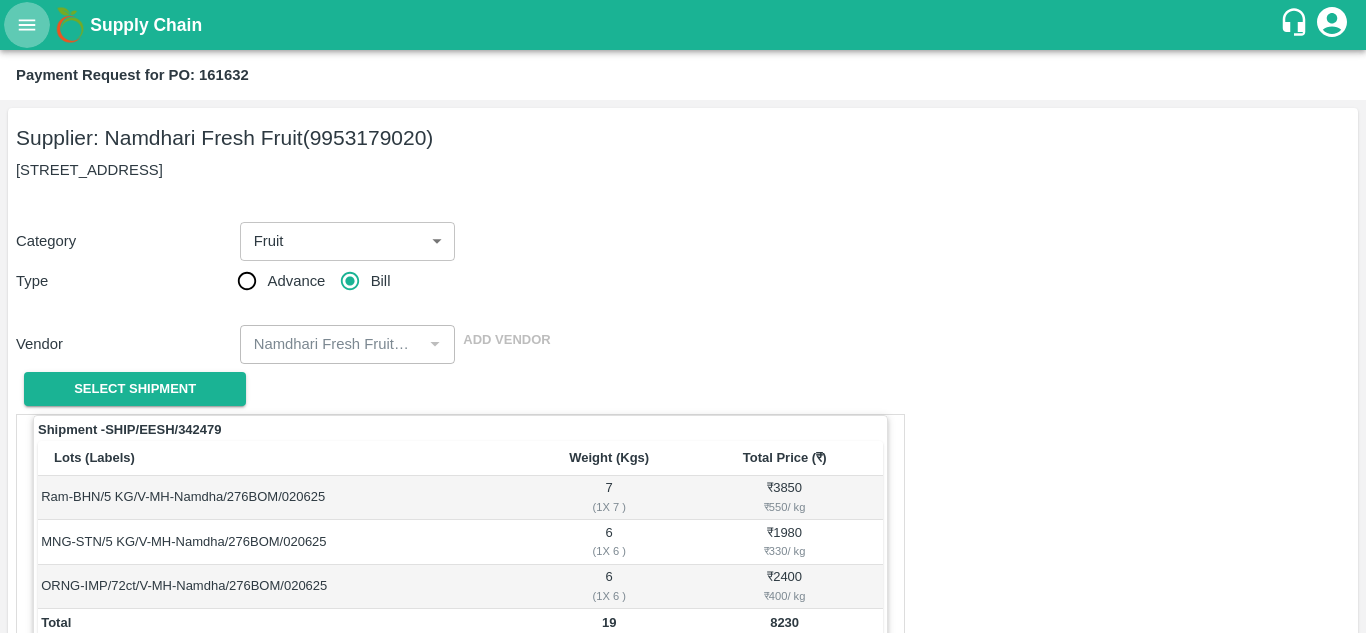 click at bounding box center [27, 25] 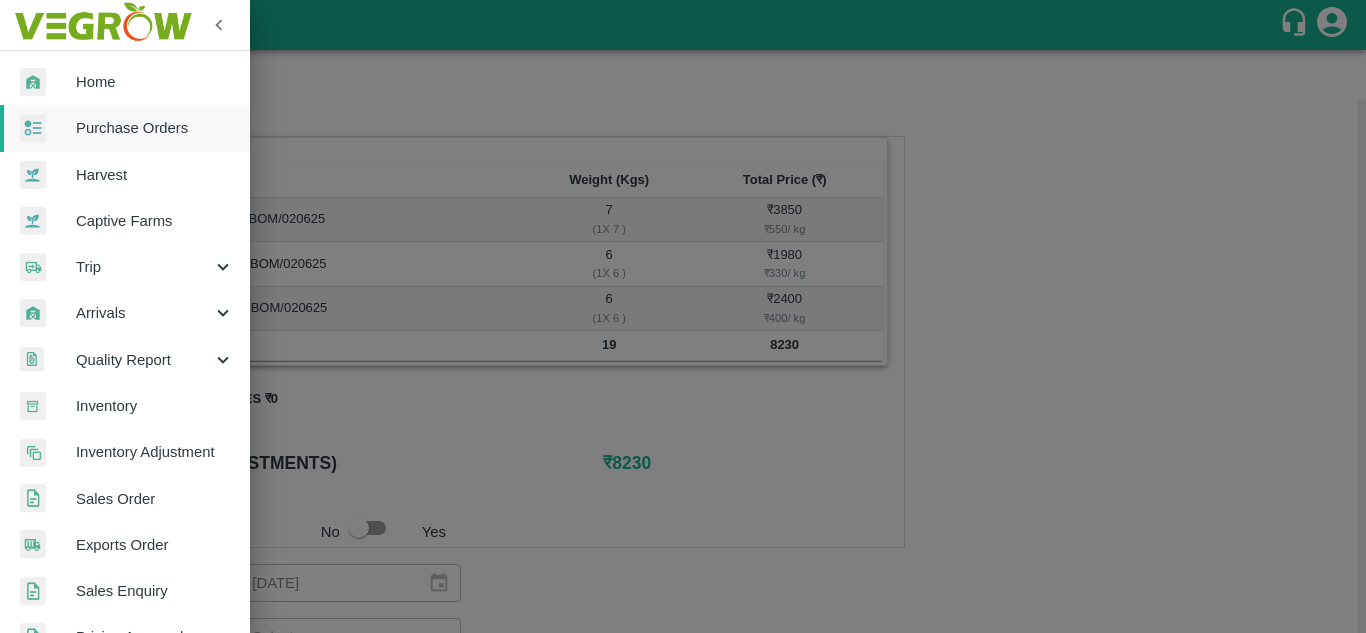 scroll, scrollTop: 506, scrollLeft: 0, axis: vertical 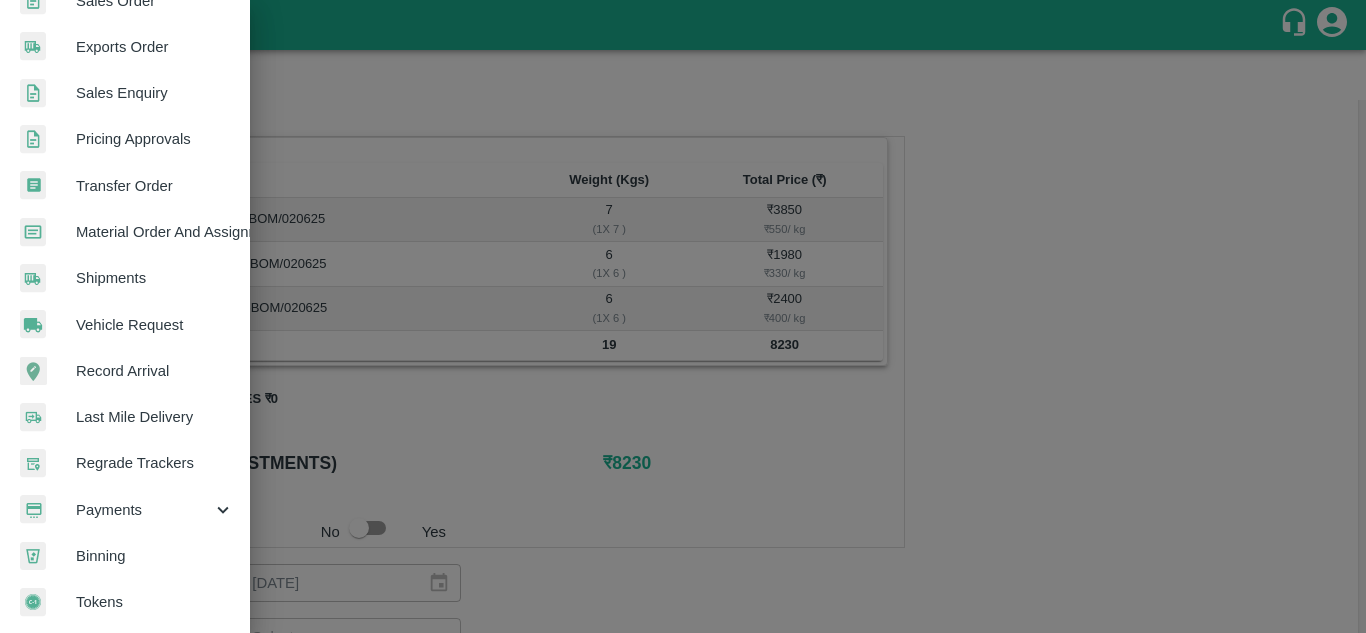 click on "Payments" at bounding box center [144, 510] 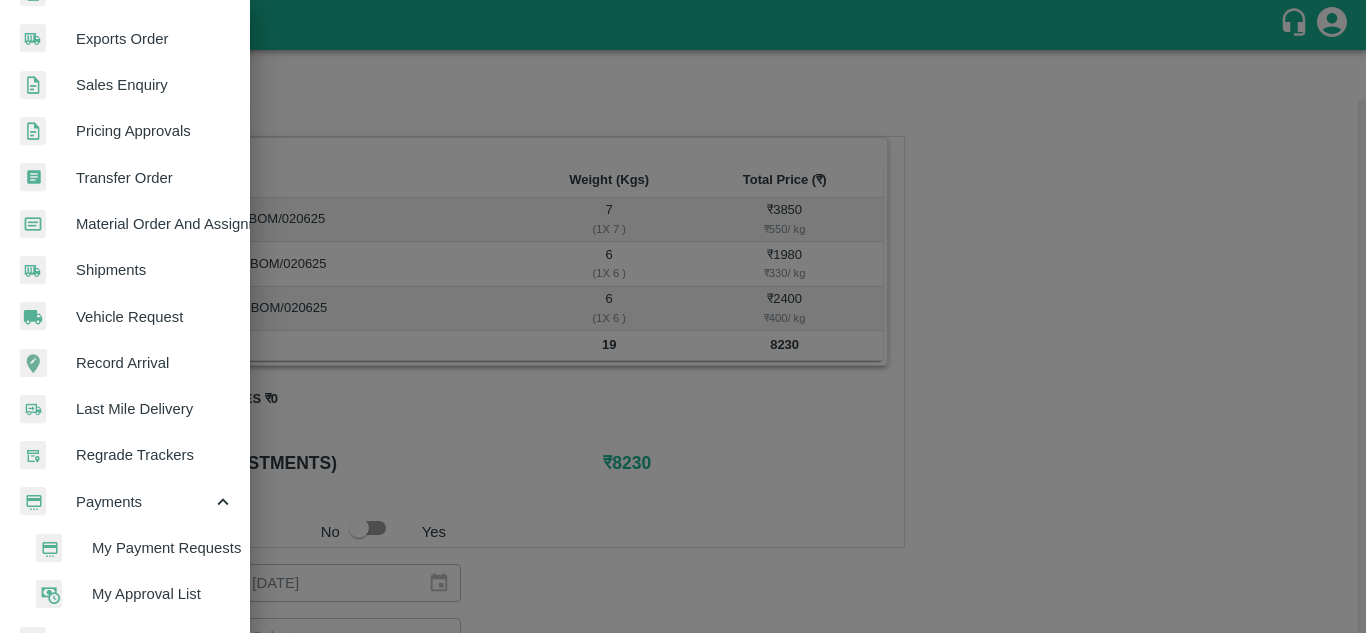 click on "My Payment Requests" at bounding box center [163, 548] 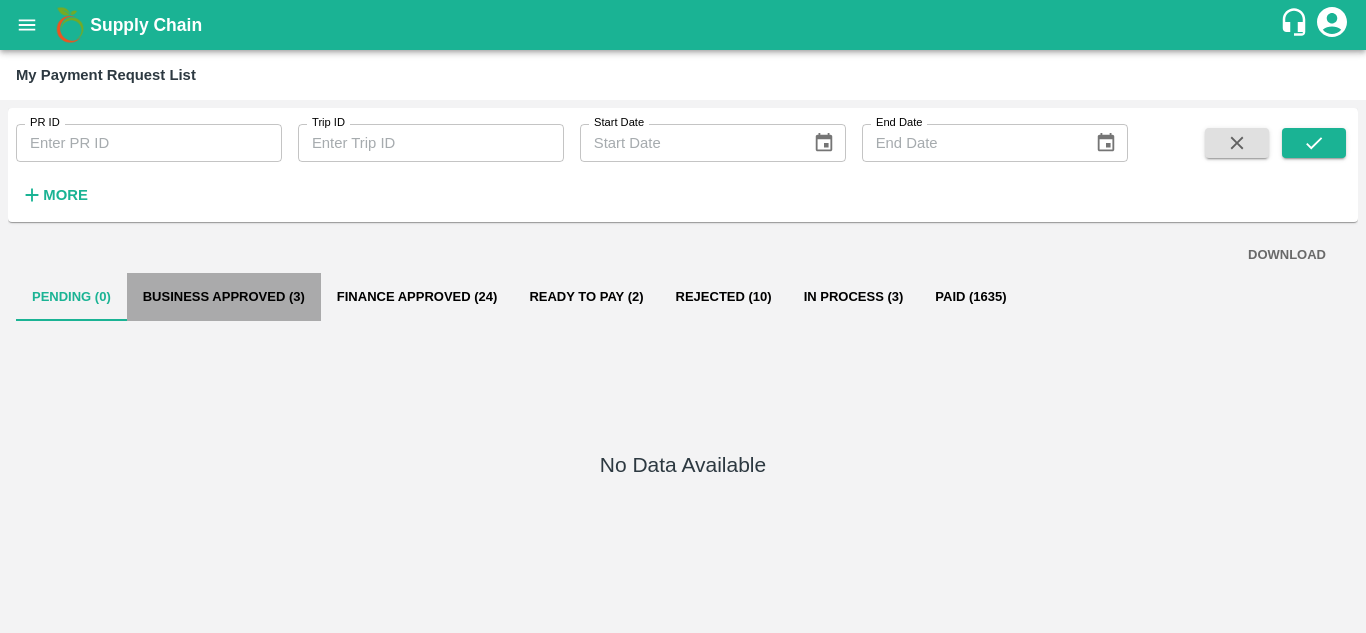 click on "Business Approved (3)" at bounding box center [224, 297] 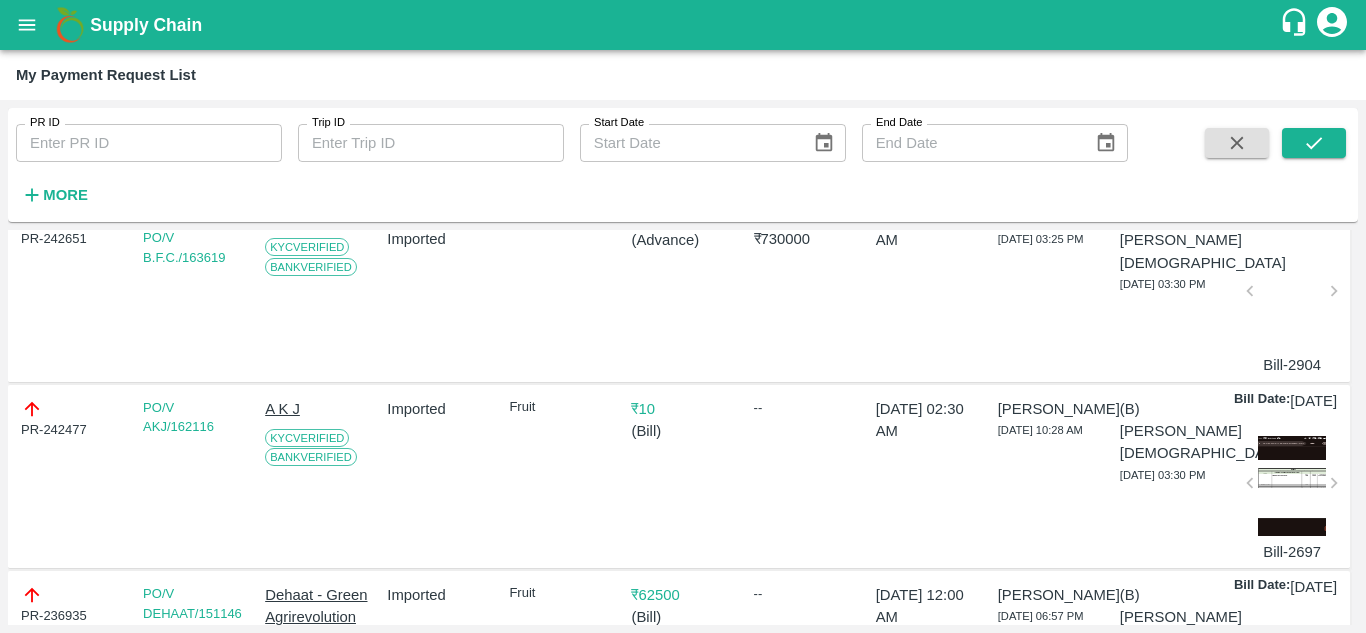 scroll, scrollTop: 0, scrollLeft: 0, axis: both 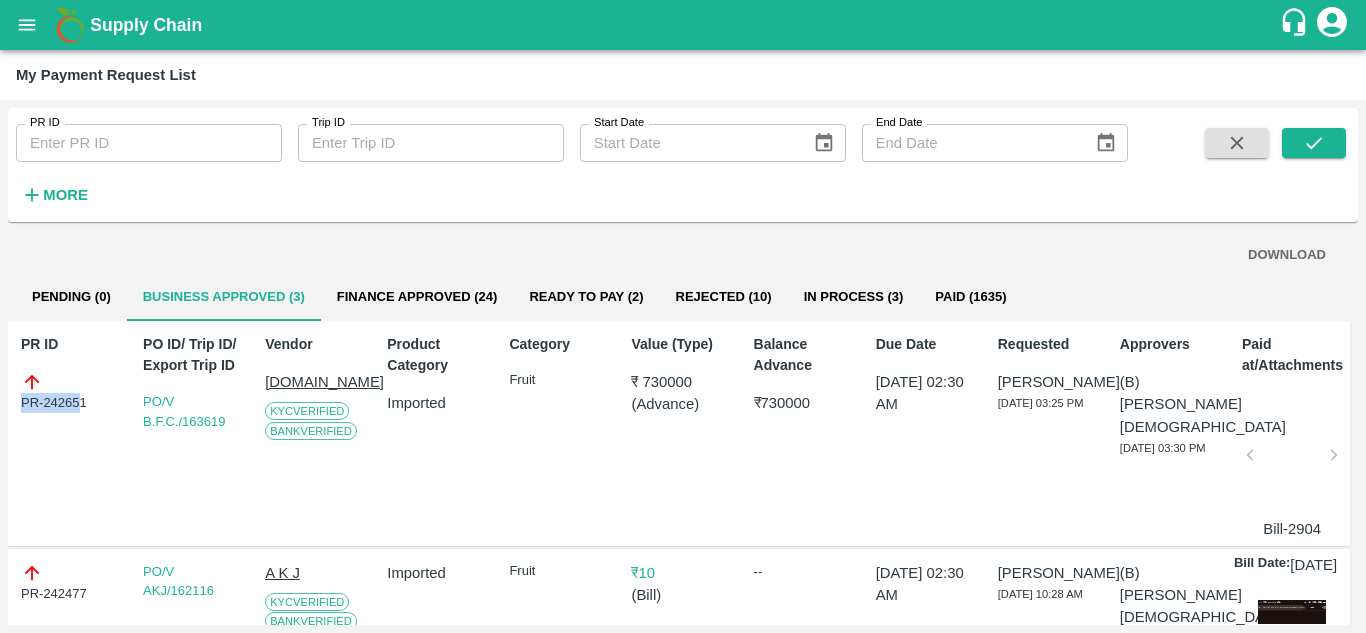 drag, startPoint x: 4, startPoint y: 393, endPoint x: 82, endPoint y: 406, distance: 79.07591 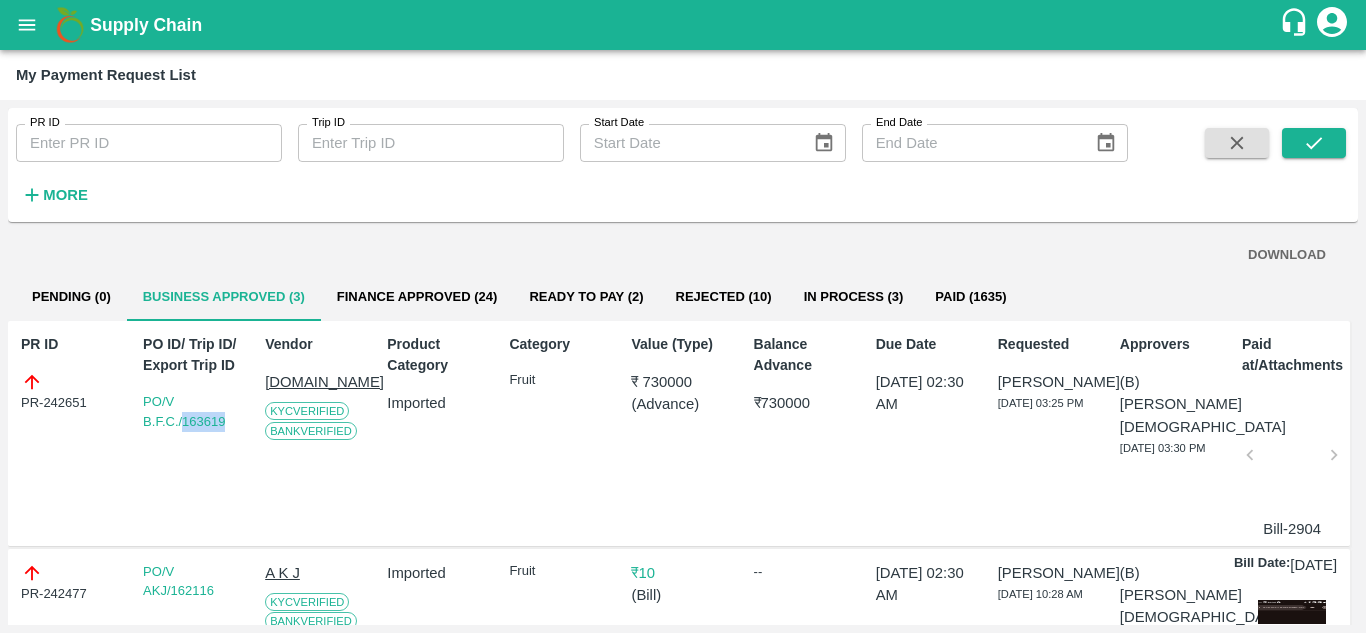 drag, startPoint x: 231, startPoint y: 414, endPoint x: 184, endPoint y: 430, distance: 49.648766 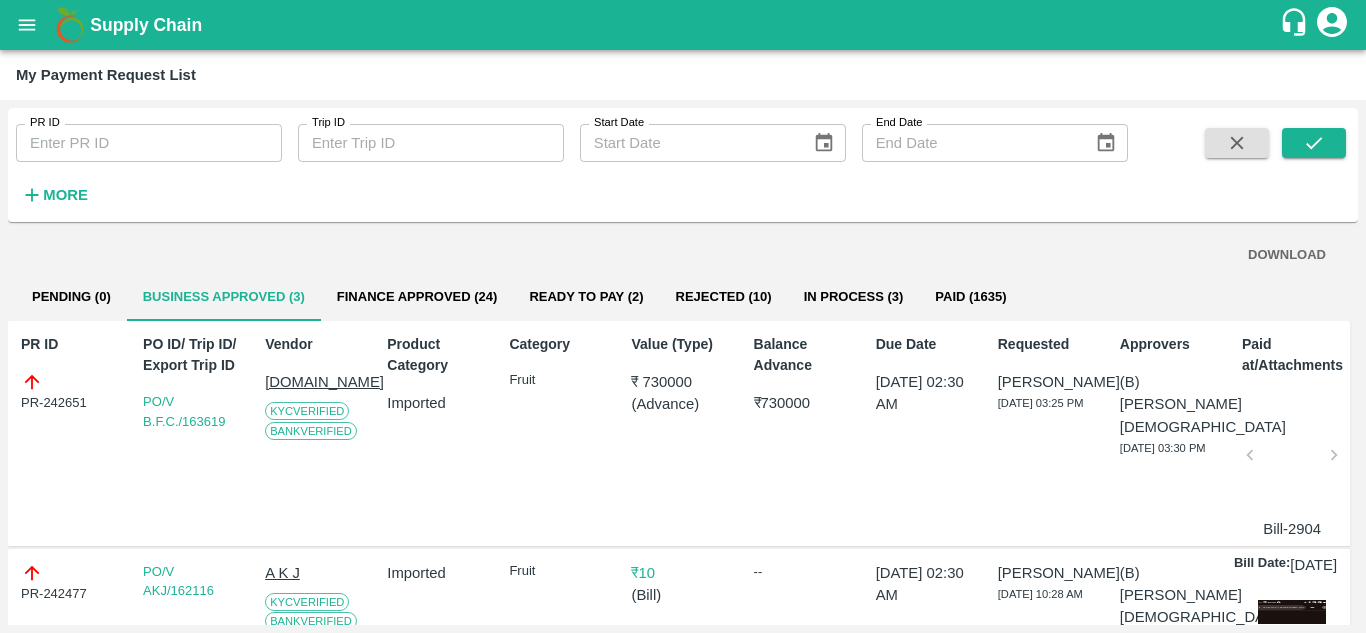 click at bounding box center [1292, 461] 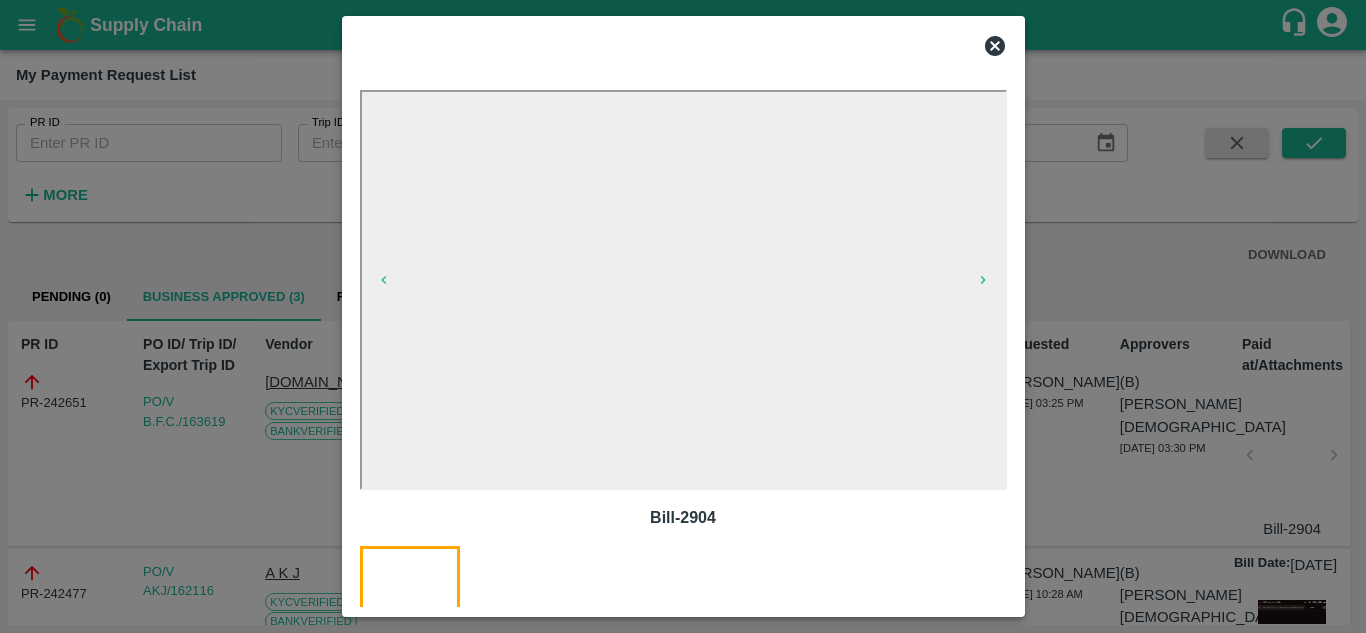 click 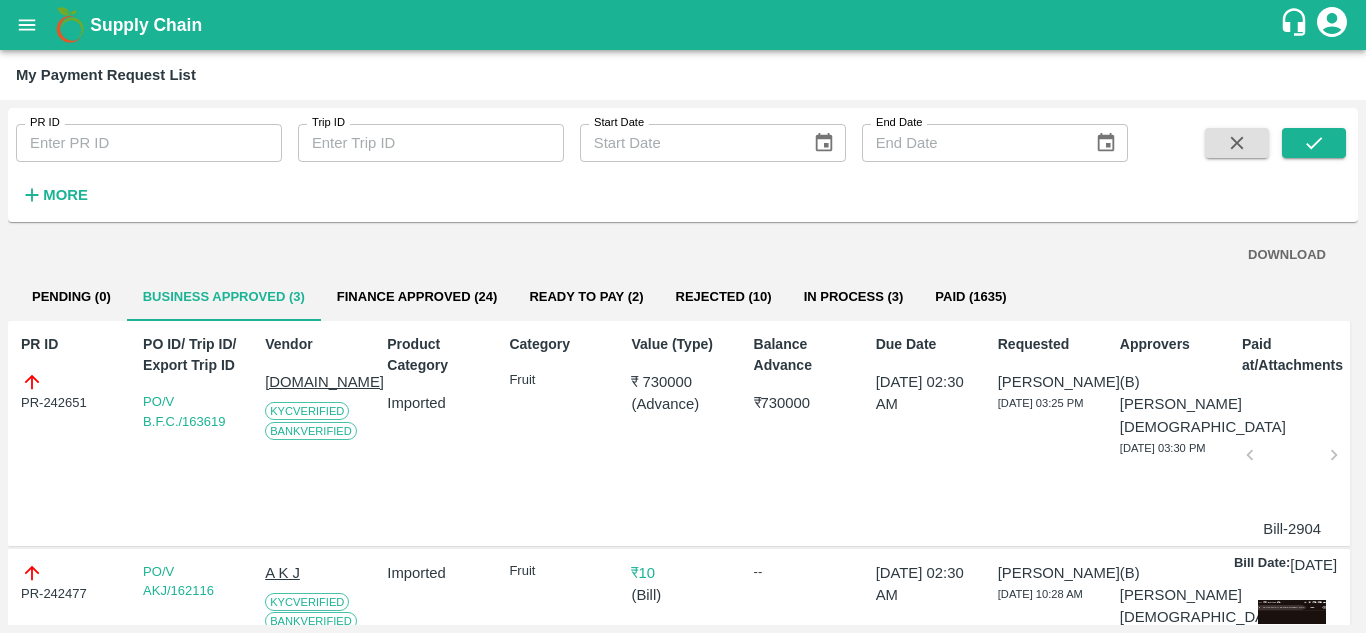 click on "[DOMAIN_NAME]" at bounding box center (316, 382) 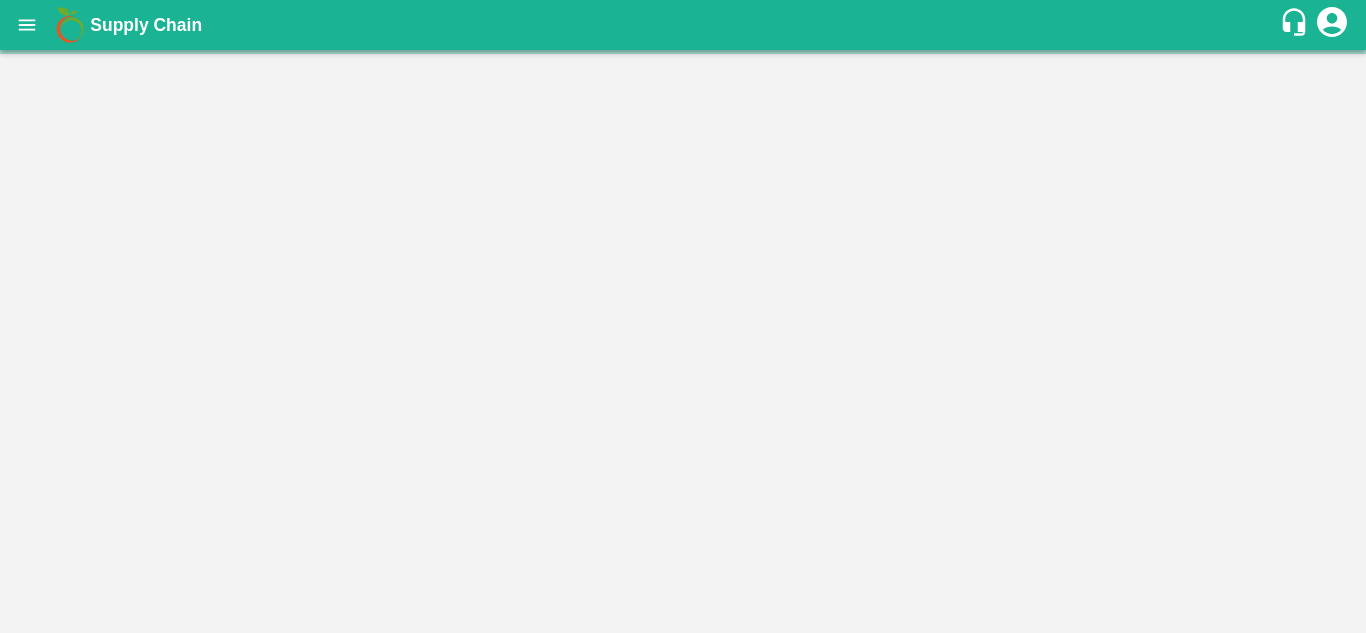 scroll, scrollTop: 0, scrollLeft: 0, axis: both 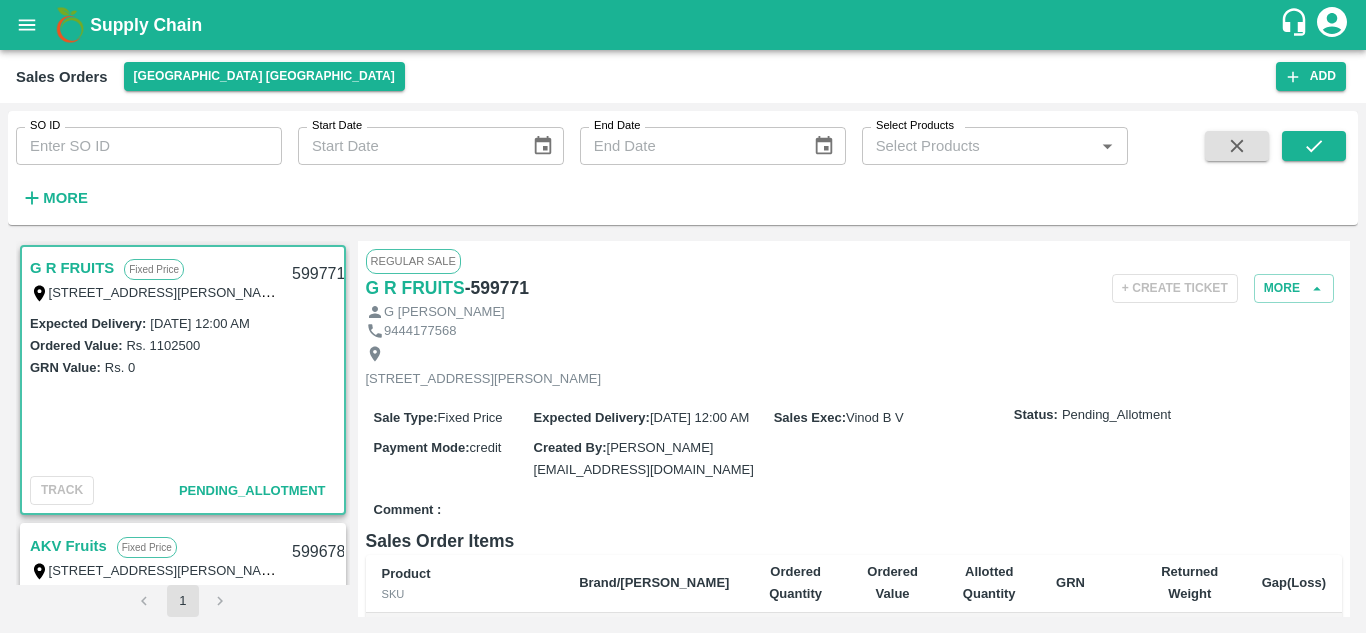 click on "G R FRUITS" at bounding box center (72, 268) 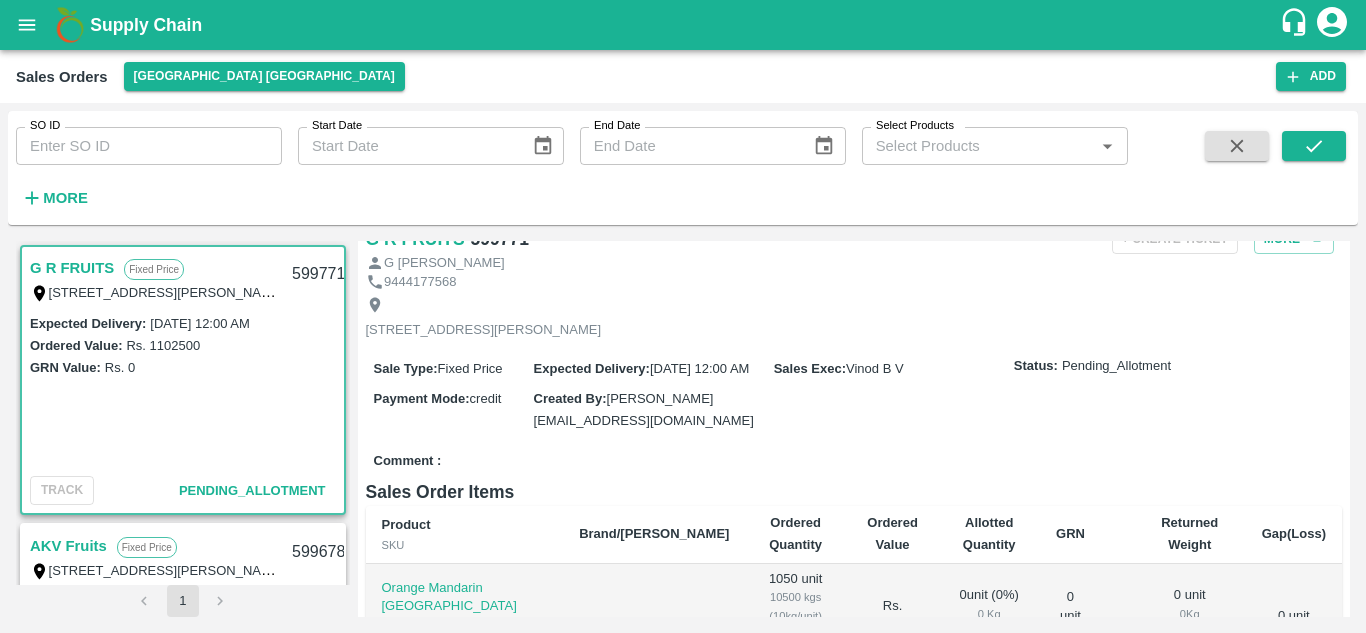 scroll, scrollTop: 0, scrollLeft: 0, axis: both 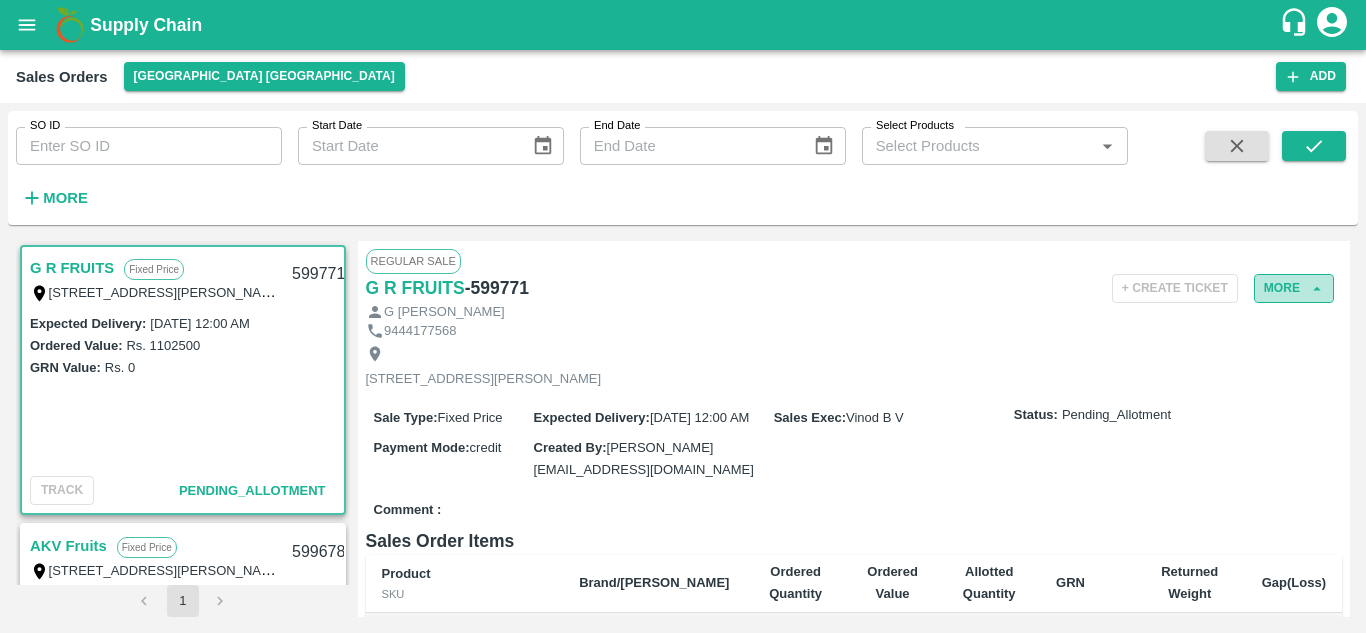 click on "More" at bounding box center [1294, 288] 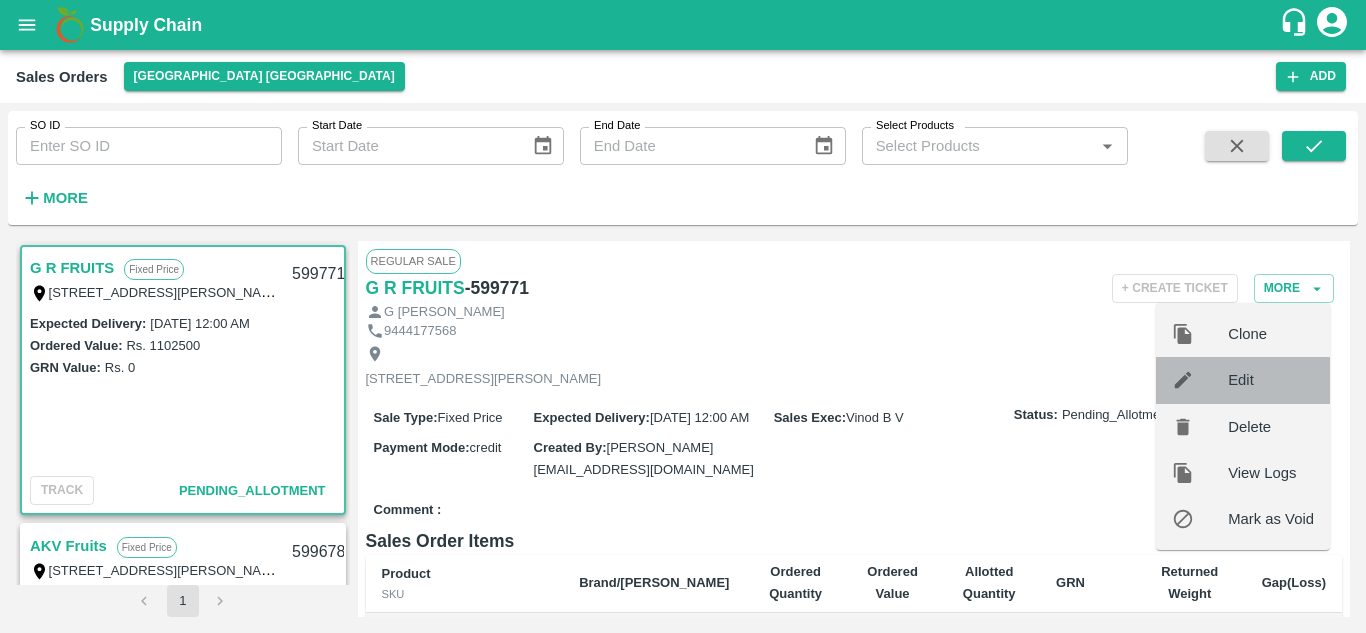 click on "Edit" at bounding box center [1271, 380] 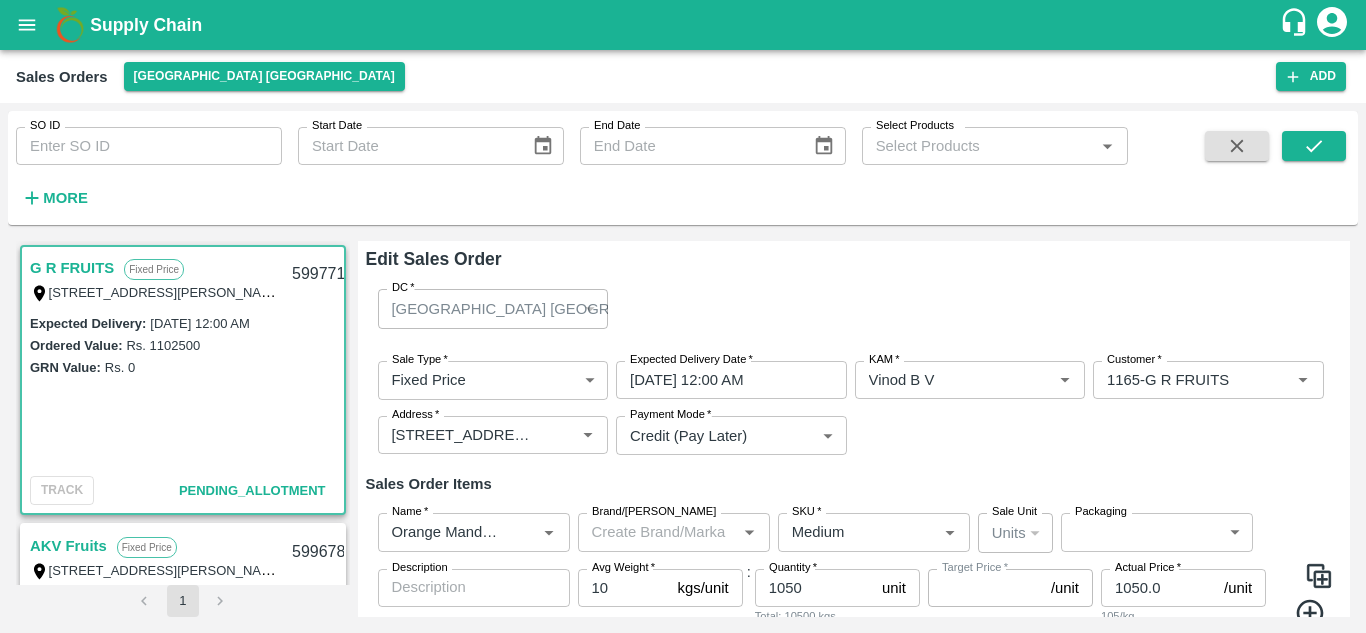 type on "NA" 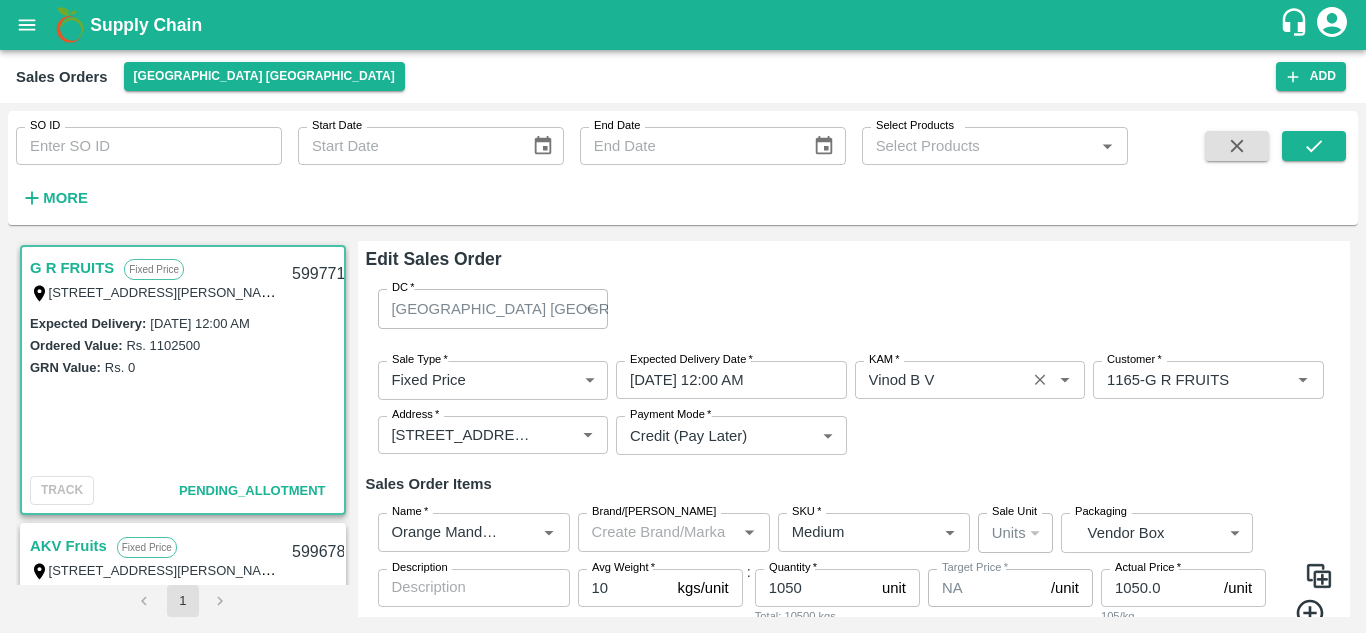 scroll, scrollTop: 75, scrollLeft: 0, axis: vertical 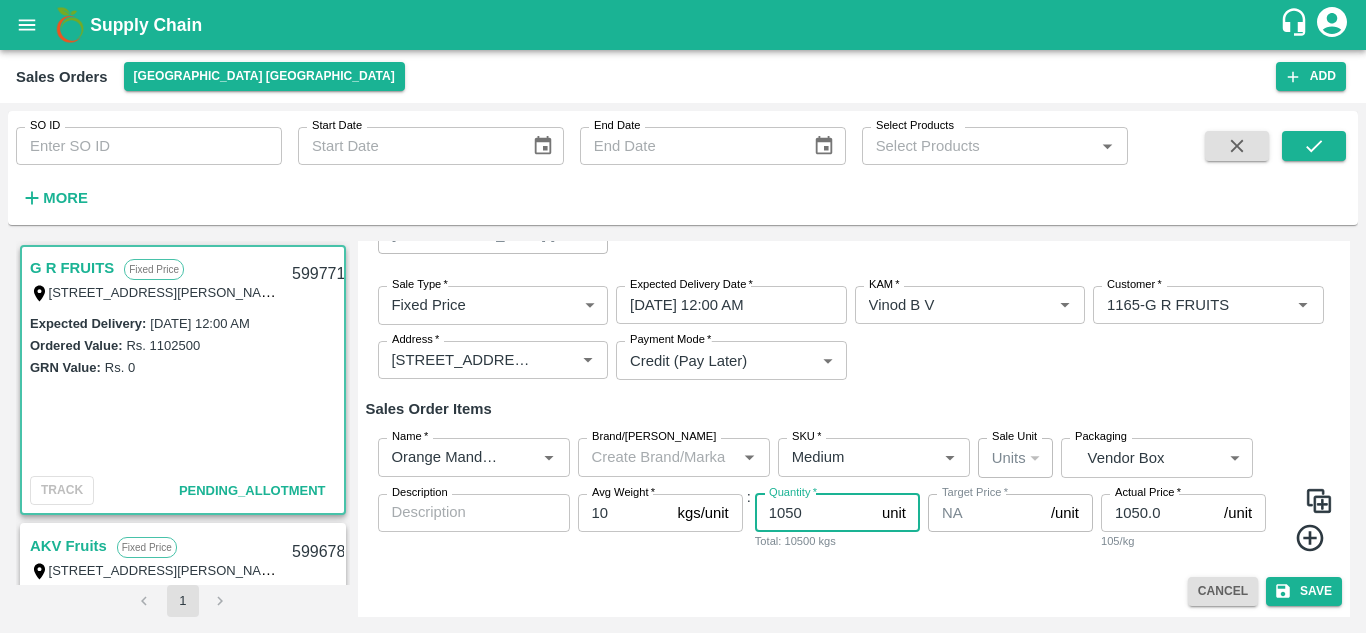 click on "1050" at bounding box center [814, 513] 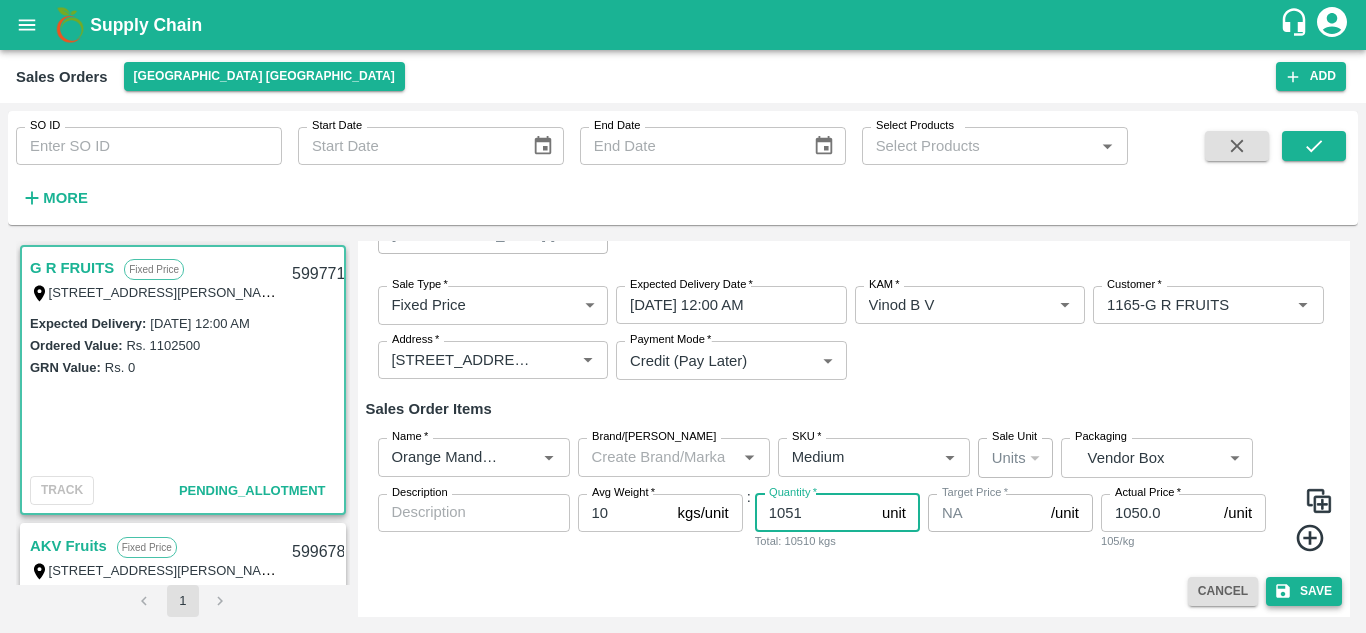 type on "1051" 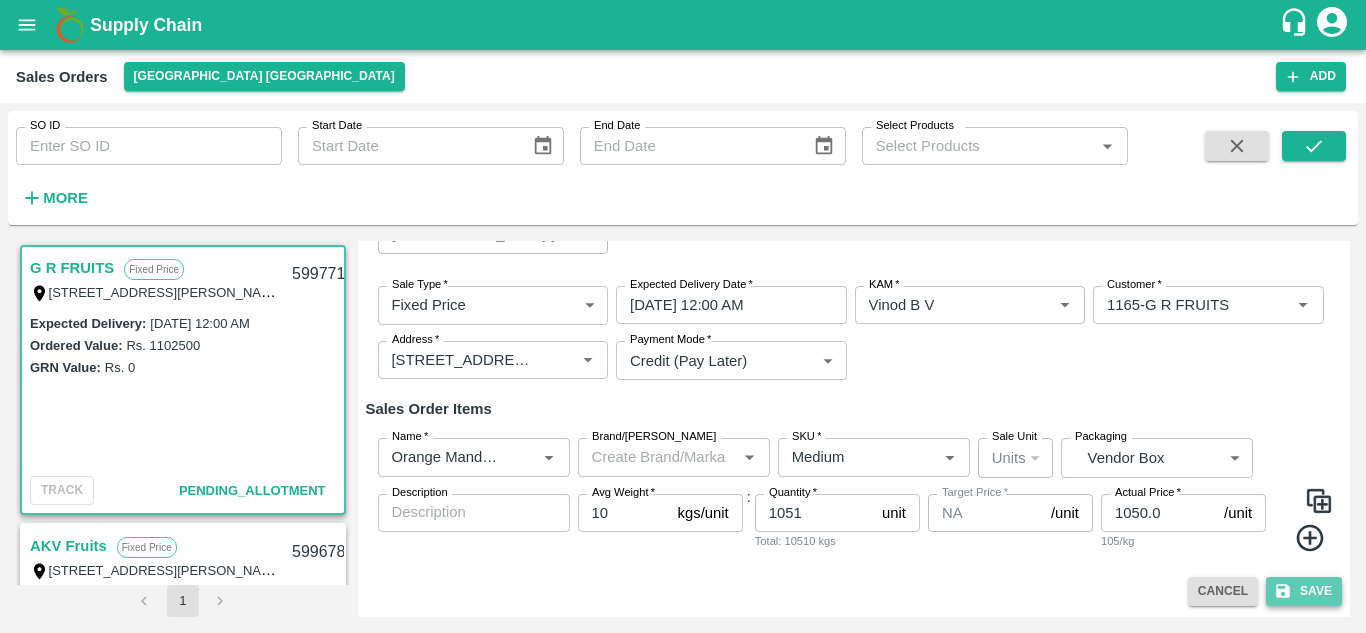 click on "Save" at bounding box center (1304, 591) 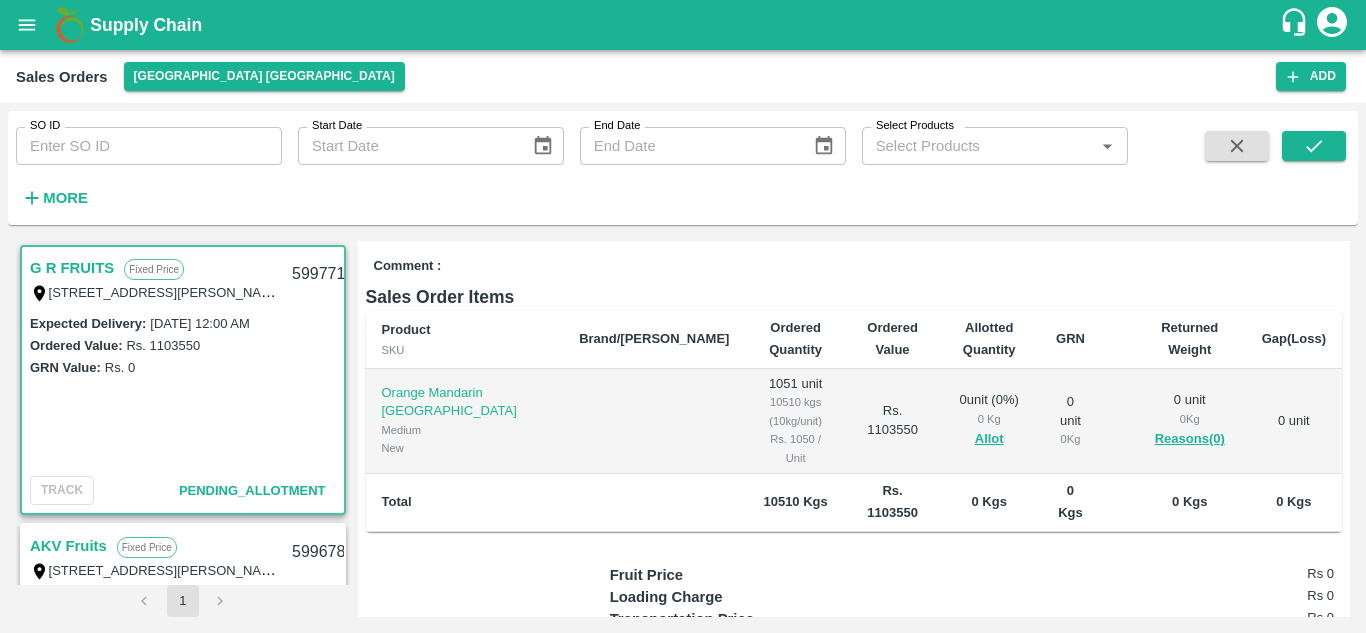 scroll, scrollTop: 0, scrollLeft: 0, axis: both 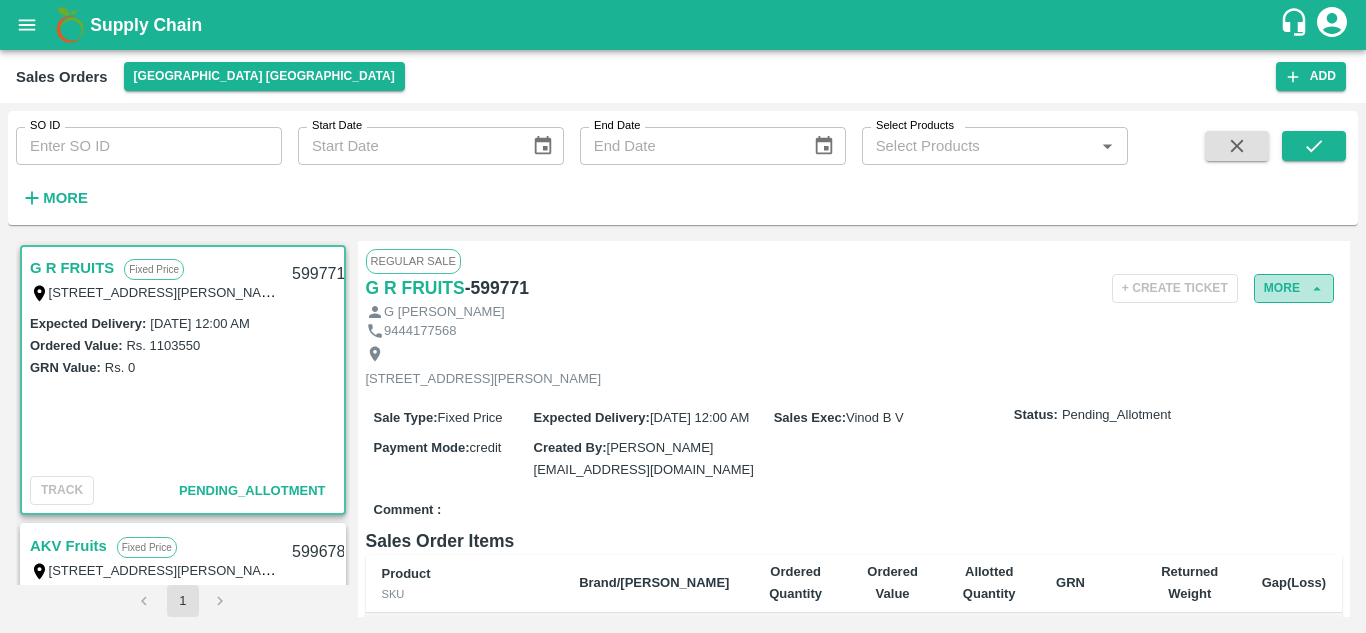 click 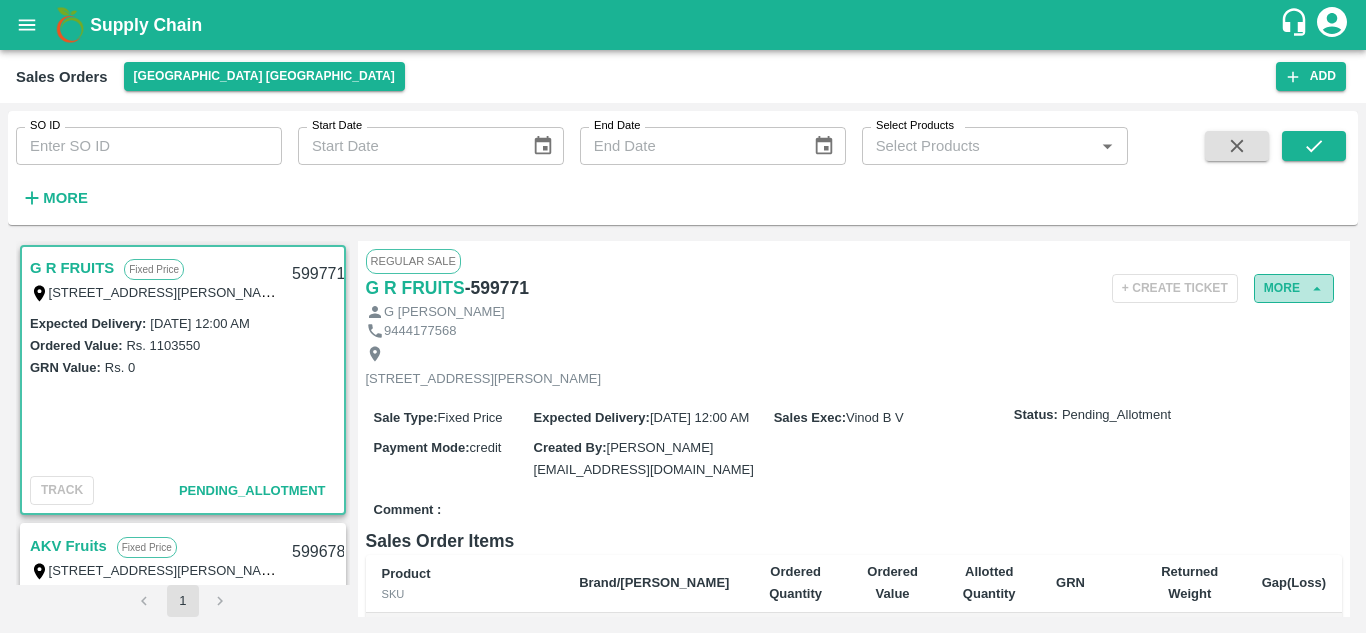 click on "More" at bounding box center (1294, 288) 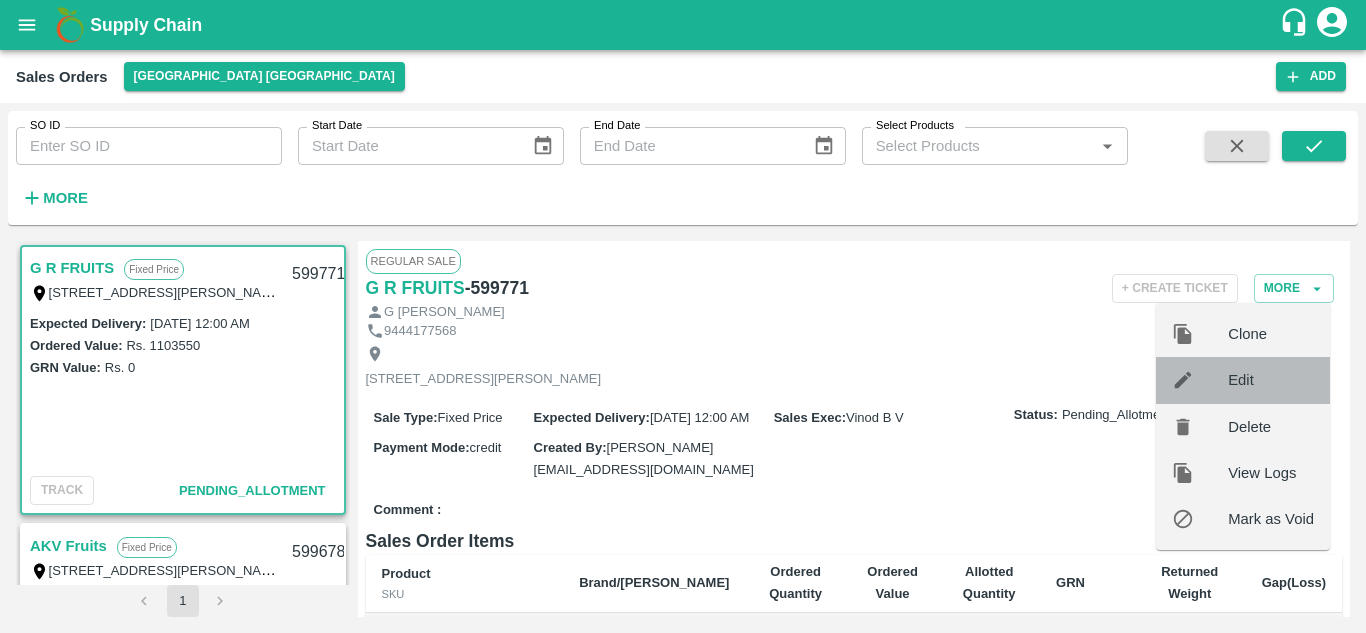click on "Edit" at bounding box center [1271, 380] 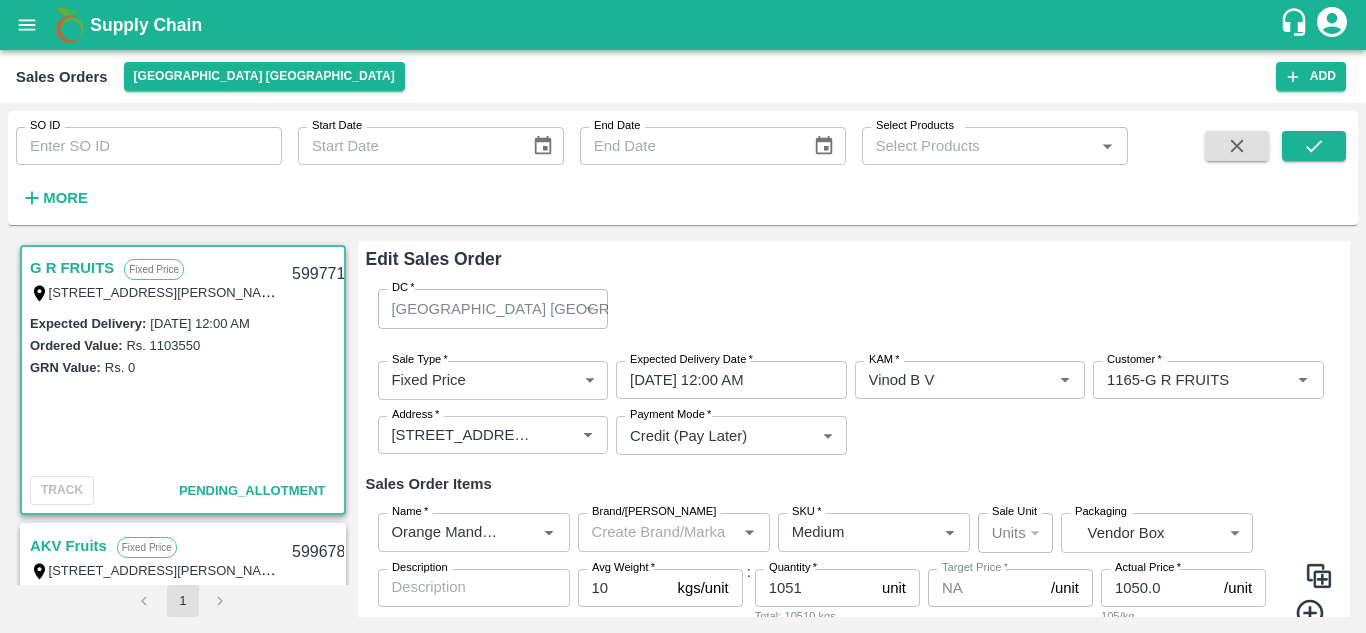 scroll, scrollTop: 75, scrollLeft: 0, axis: vertical 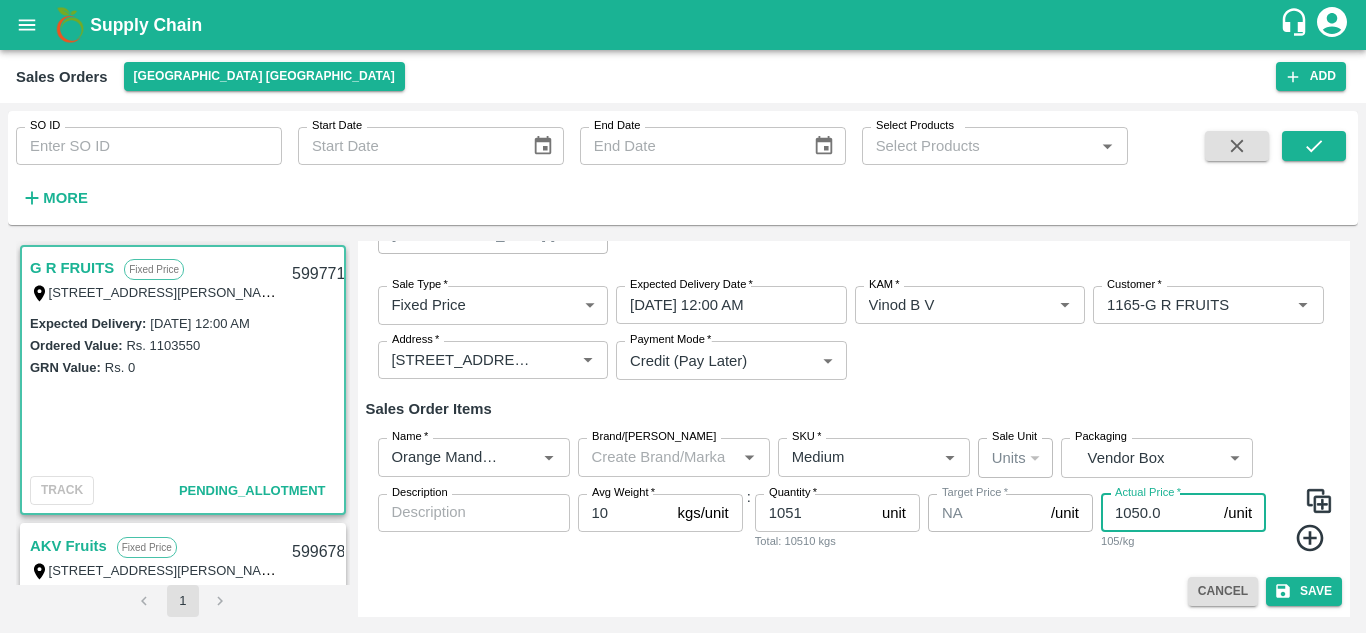 click on "1050.0" at bounding box center (1158, 513) 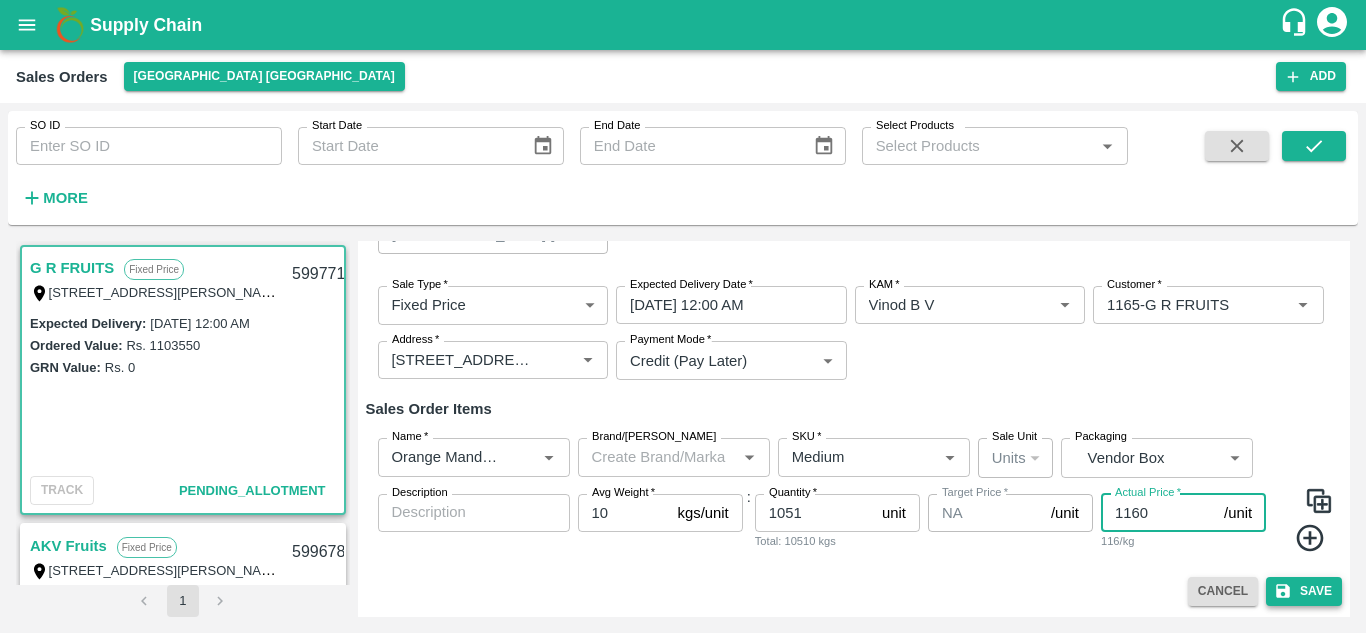 type on "1160" 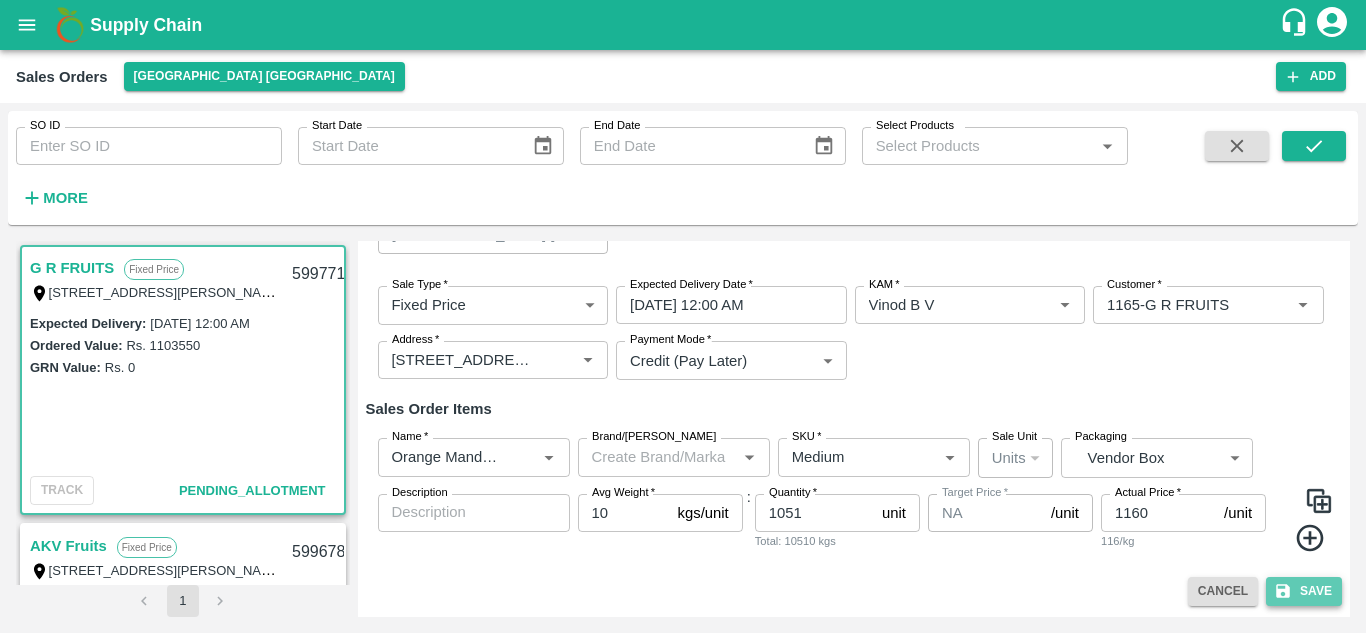 click 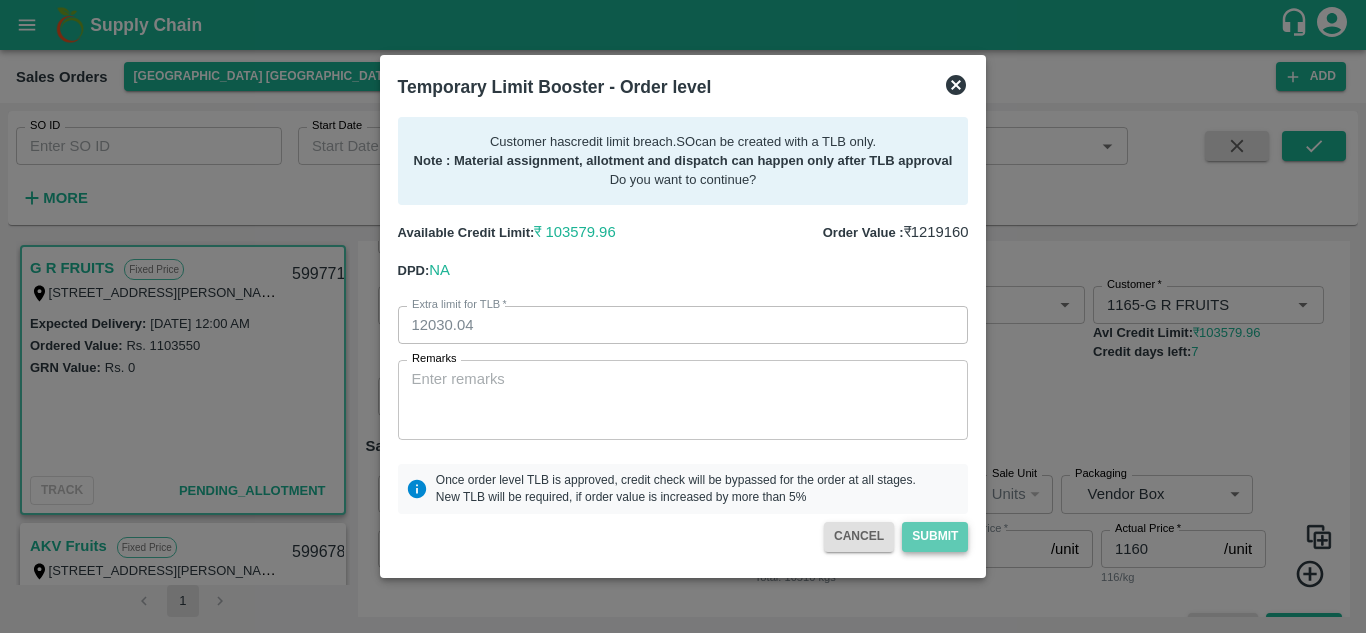 click on "Submit" at bounding box center [935, 536] 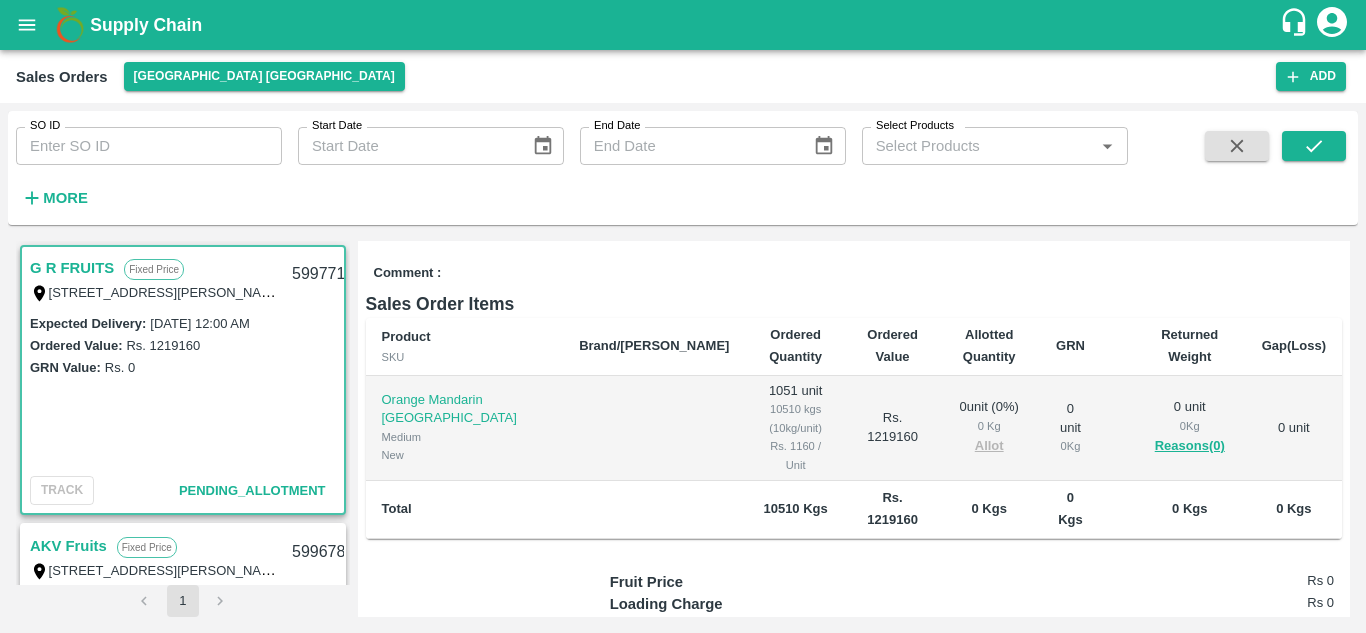 scroll, scrollTop: 0, scrollLeft: 0, axis: both 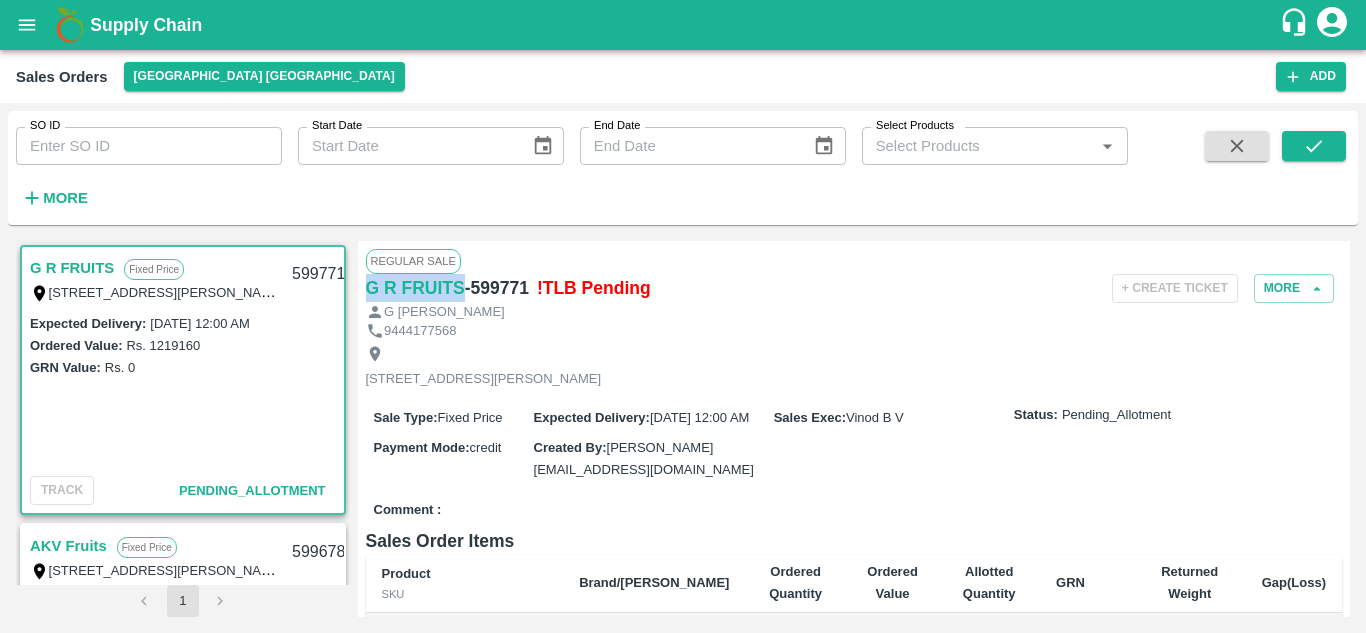 drag, startPoint x: 364, startPoint y: 275, endPoint x: 466, endPoint y: 297, distance: 104.34558 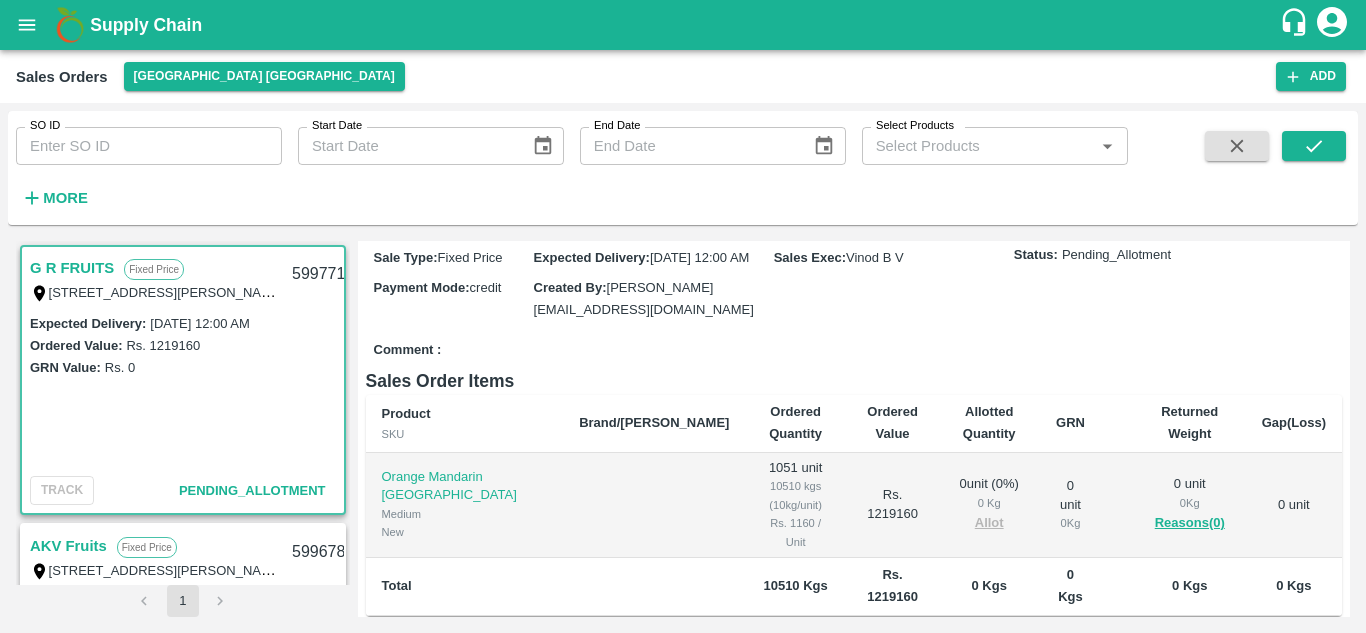scroll, scrollTop: 0, scrollLeft: 0, axis: both 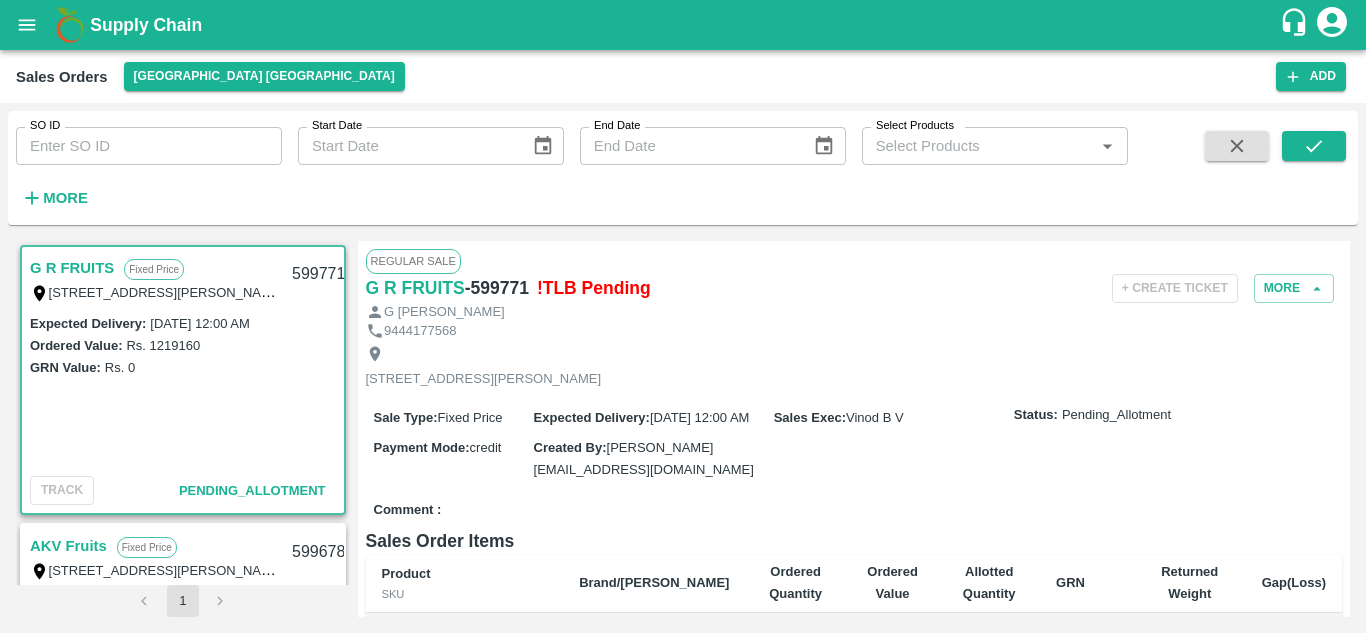 click on "Sale Type :  Fixed Price Expected Delivery :  15 Jul 2025, 12:00 AM Sales Exec :  Vinod B V Status: Pending_Allotment Payment Mode :  credit Created By :  hanshu.sharma@vegrow.in" at bounding box center (854, 443) 